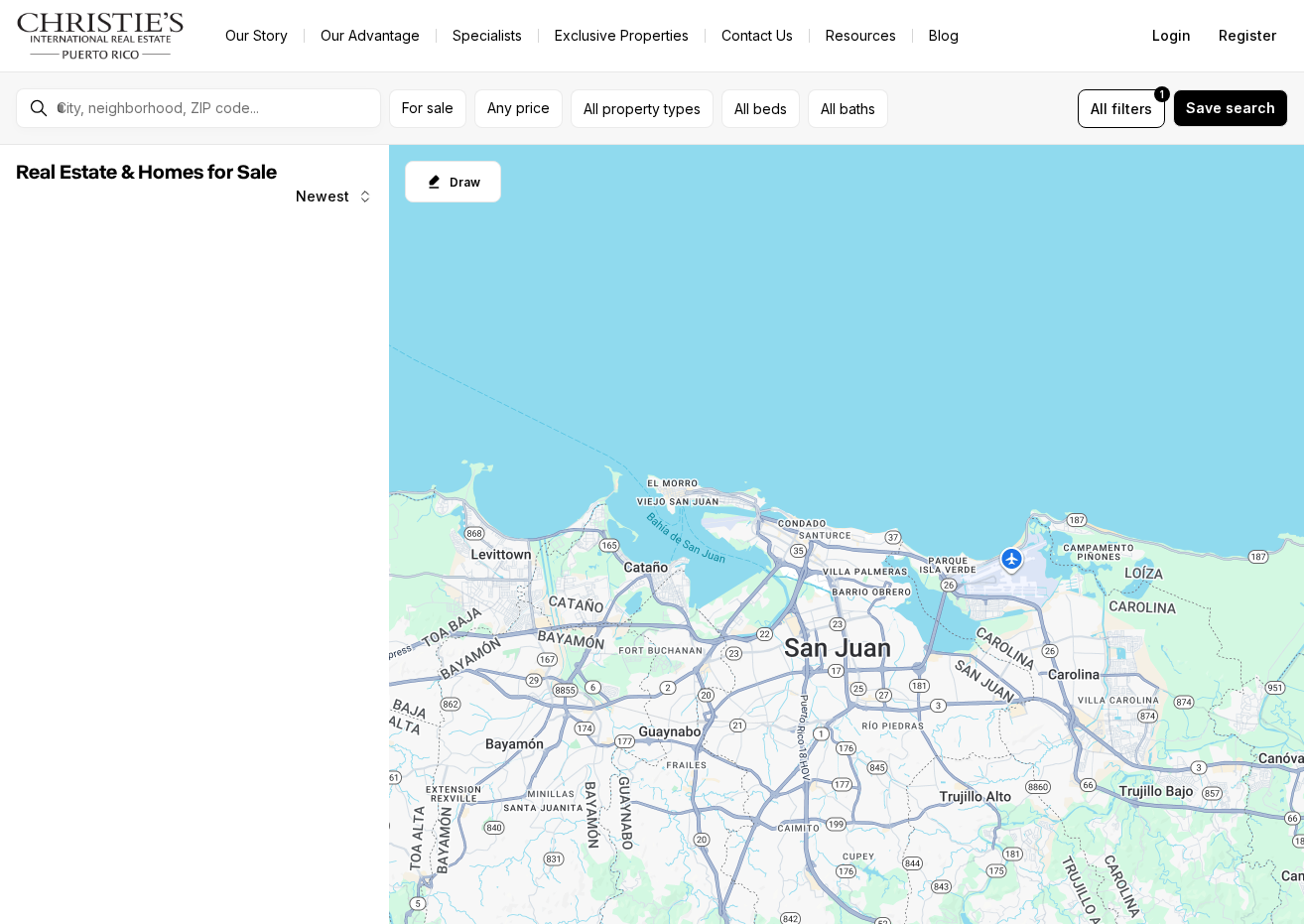 scroll, scrollTop: 0, scrollLeft: 0, axis: both 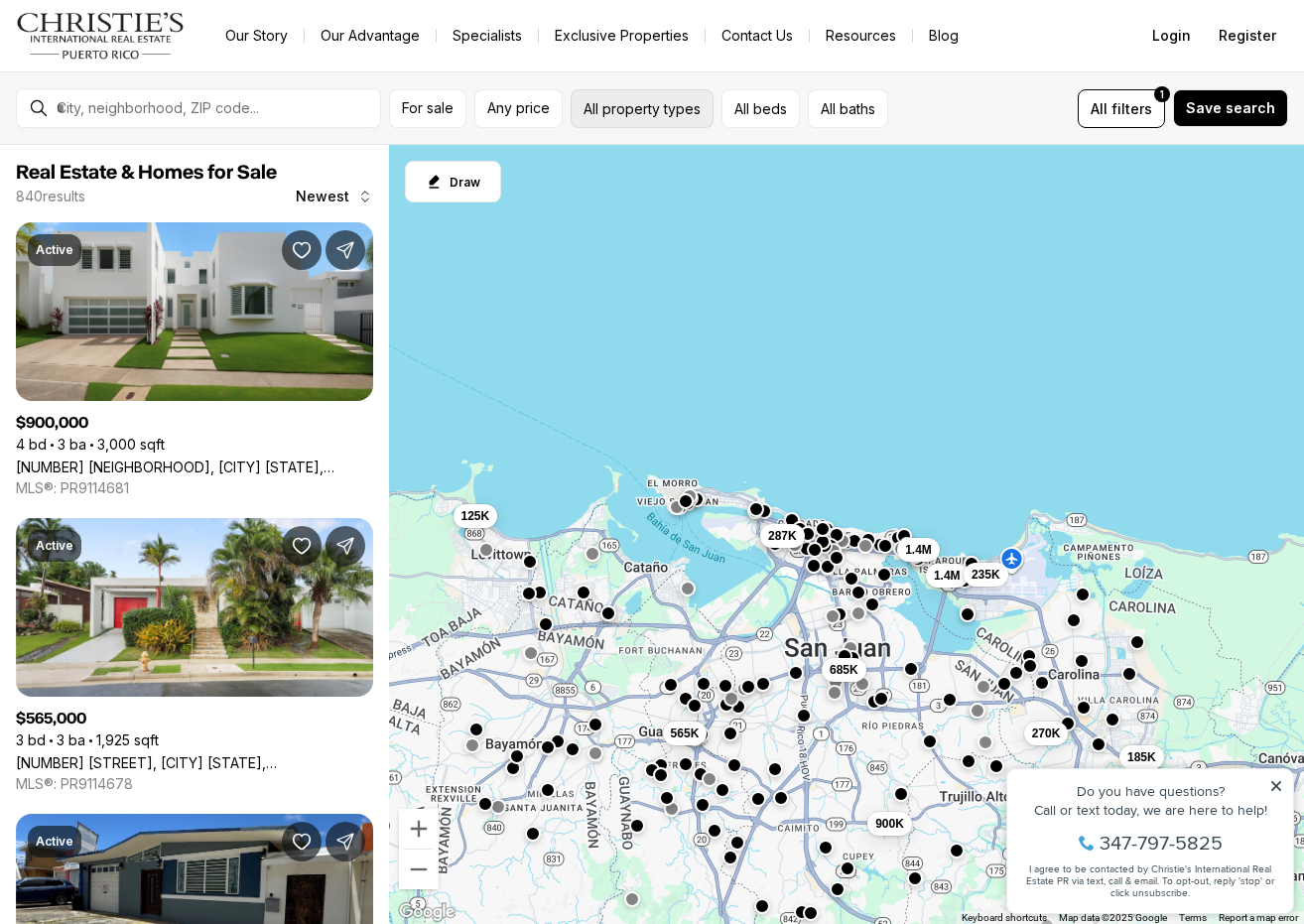 click on "All property types" at bounding box center (642, 108) 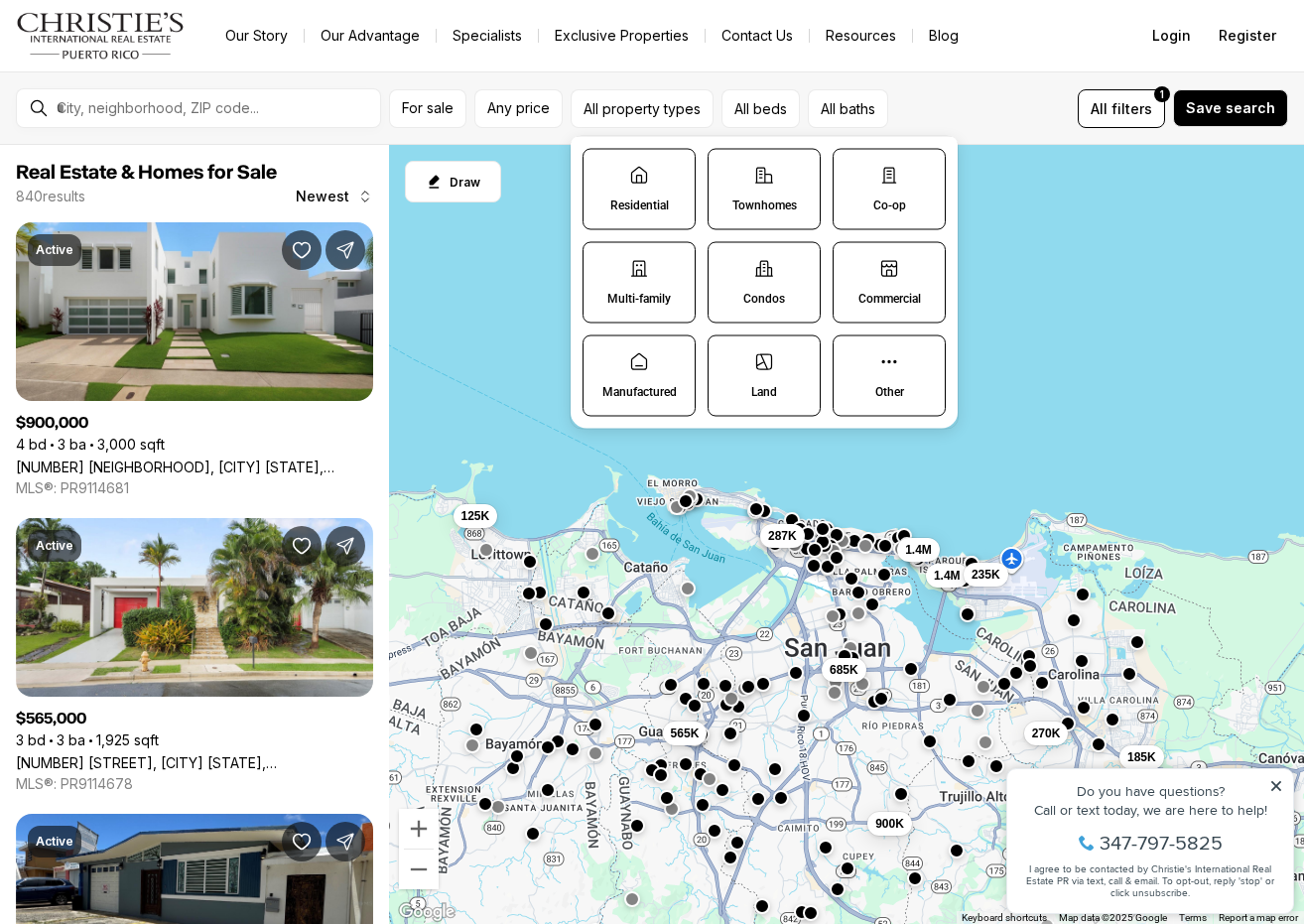 click on "Condos" at bounding box center (764, 299) 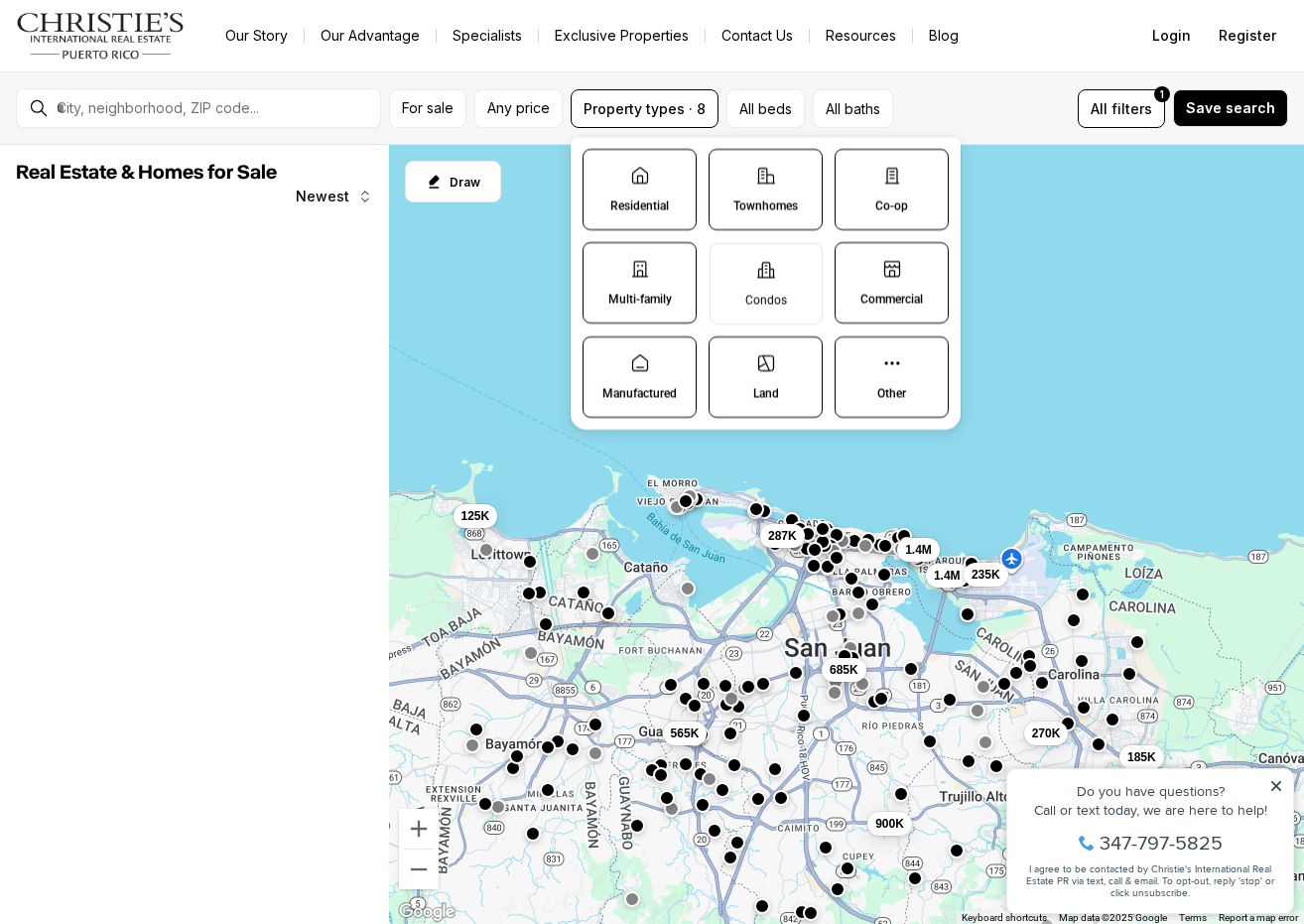 click on "Townhomes" at bounding box center (765, 190) 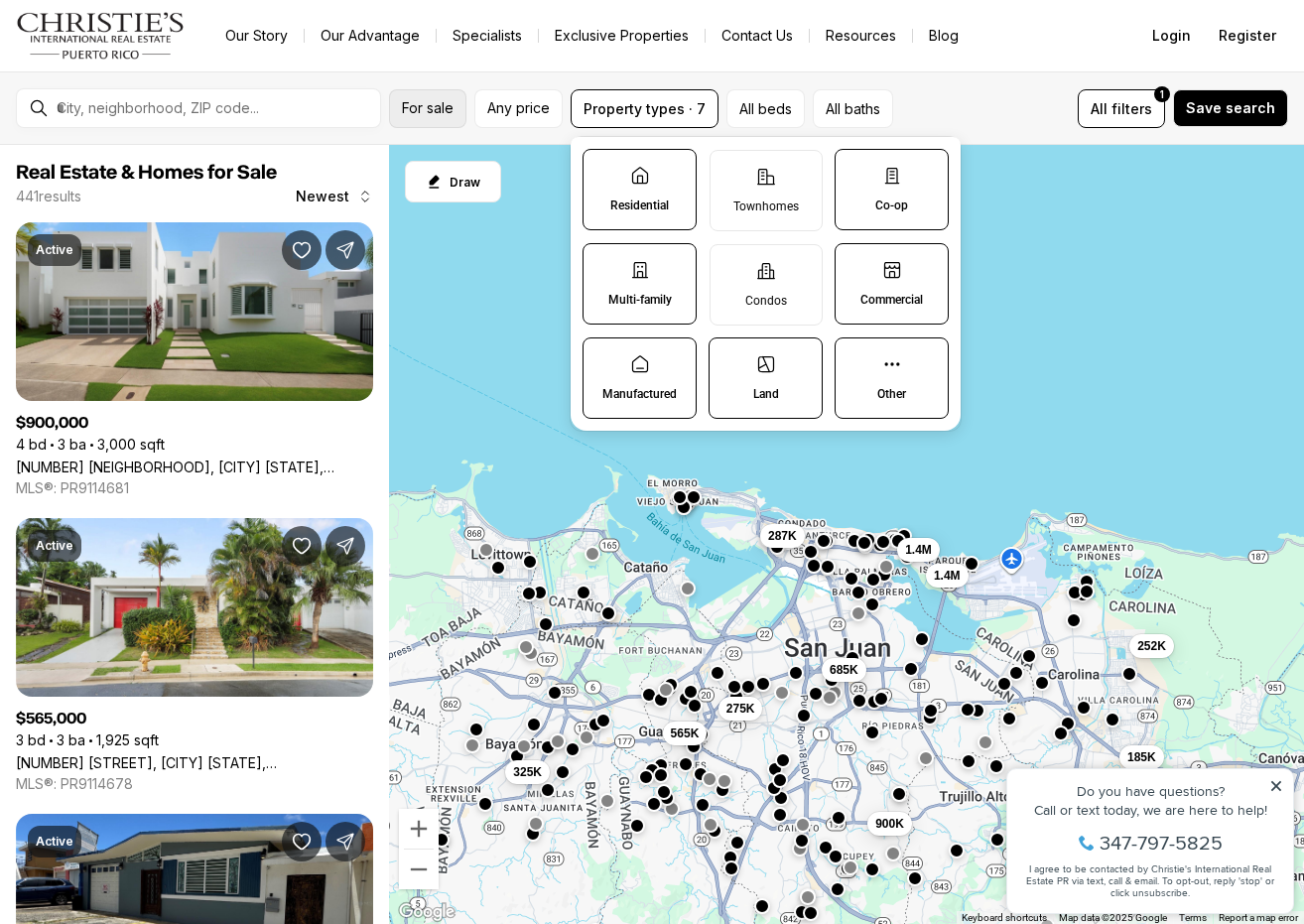 click on "For sale" at bounding box center [428, 108] 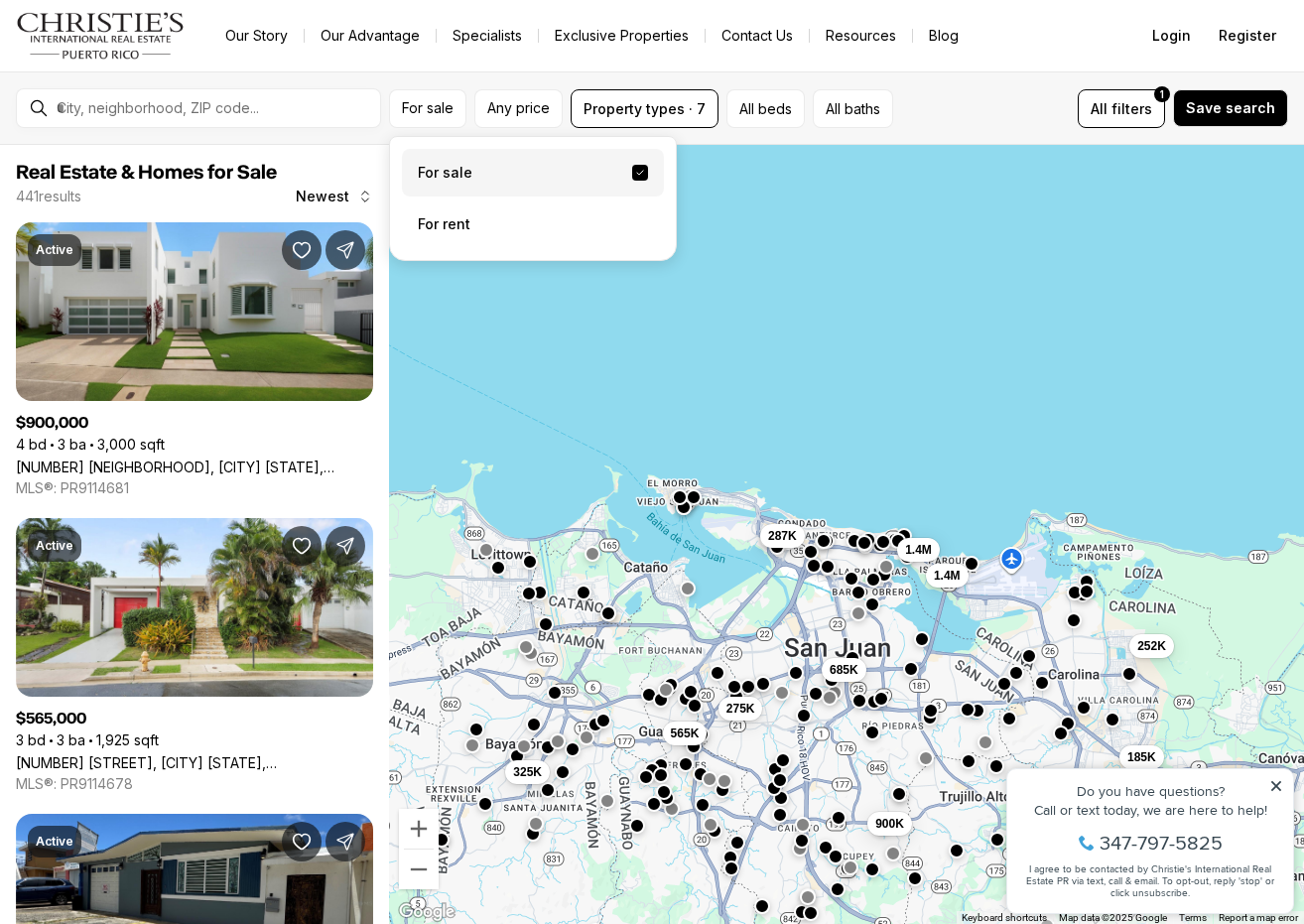 click on "For sale" at bounding box center [533, 173] 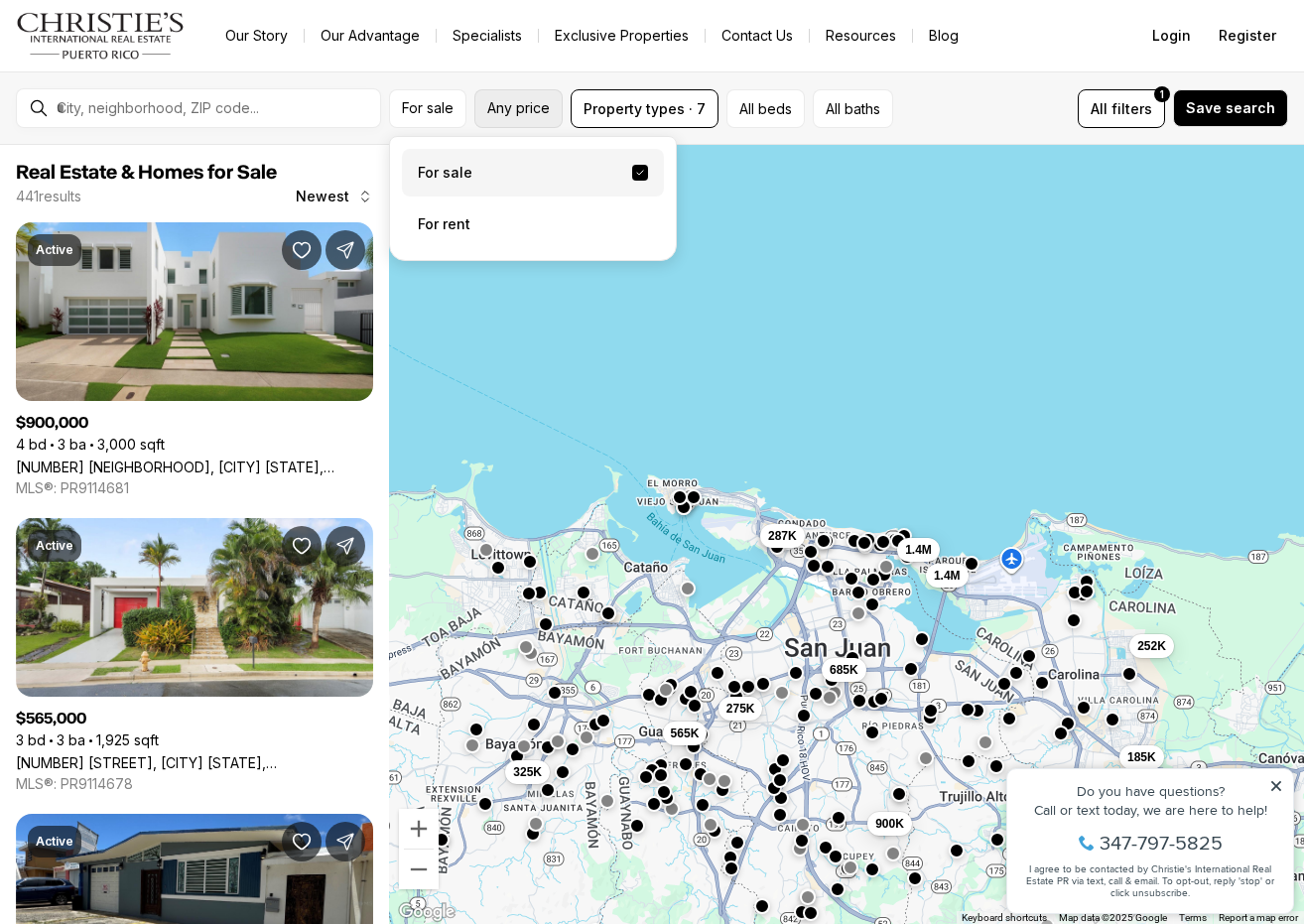 click on "Any price" at bounding box center (428, 108) 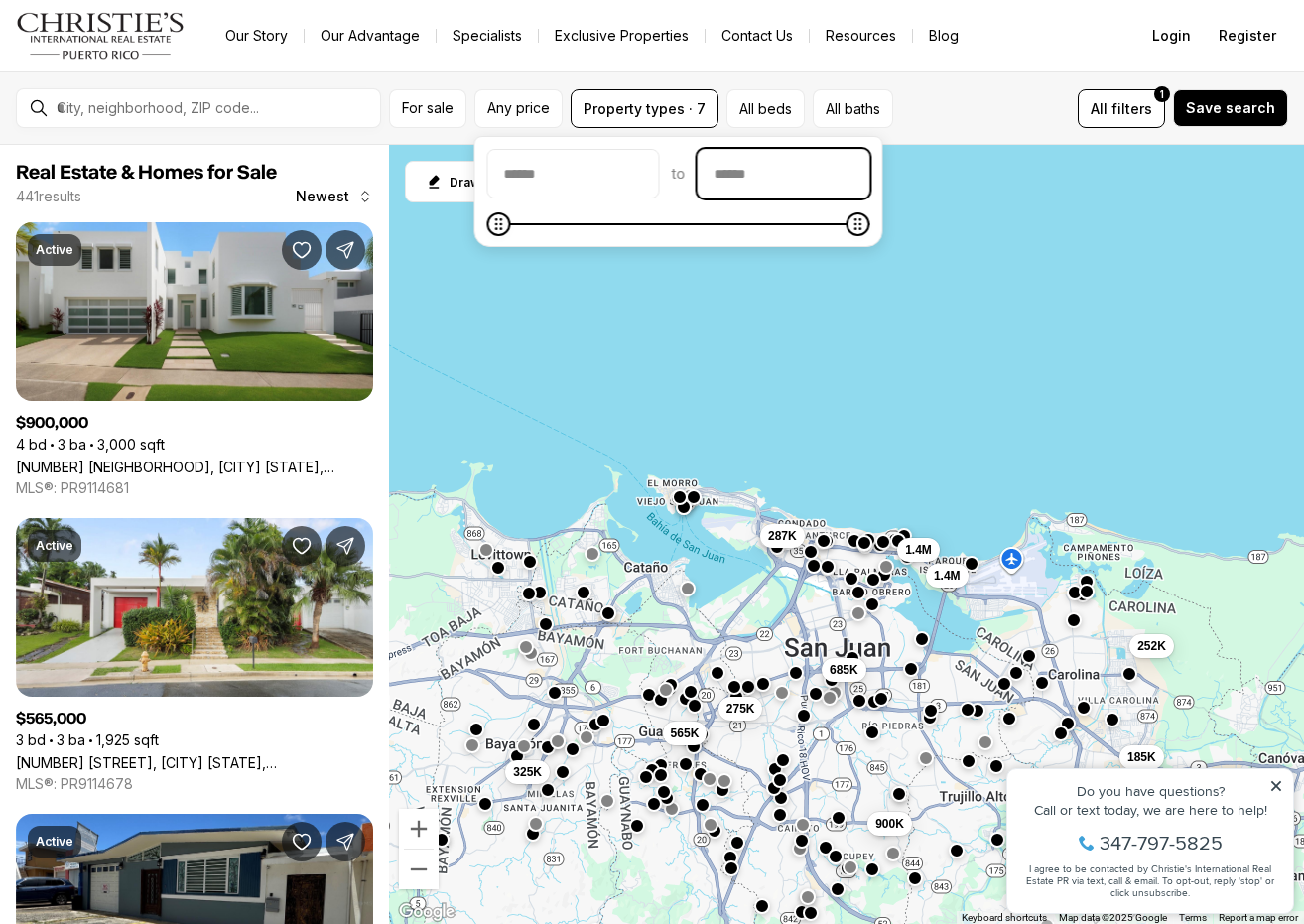 click at bounding box center (784, 174) 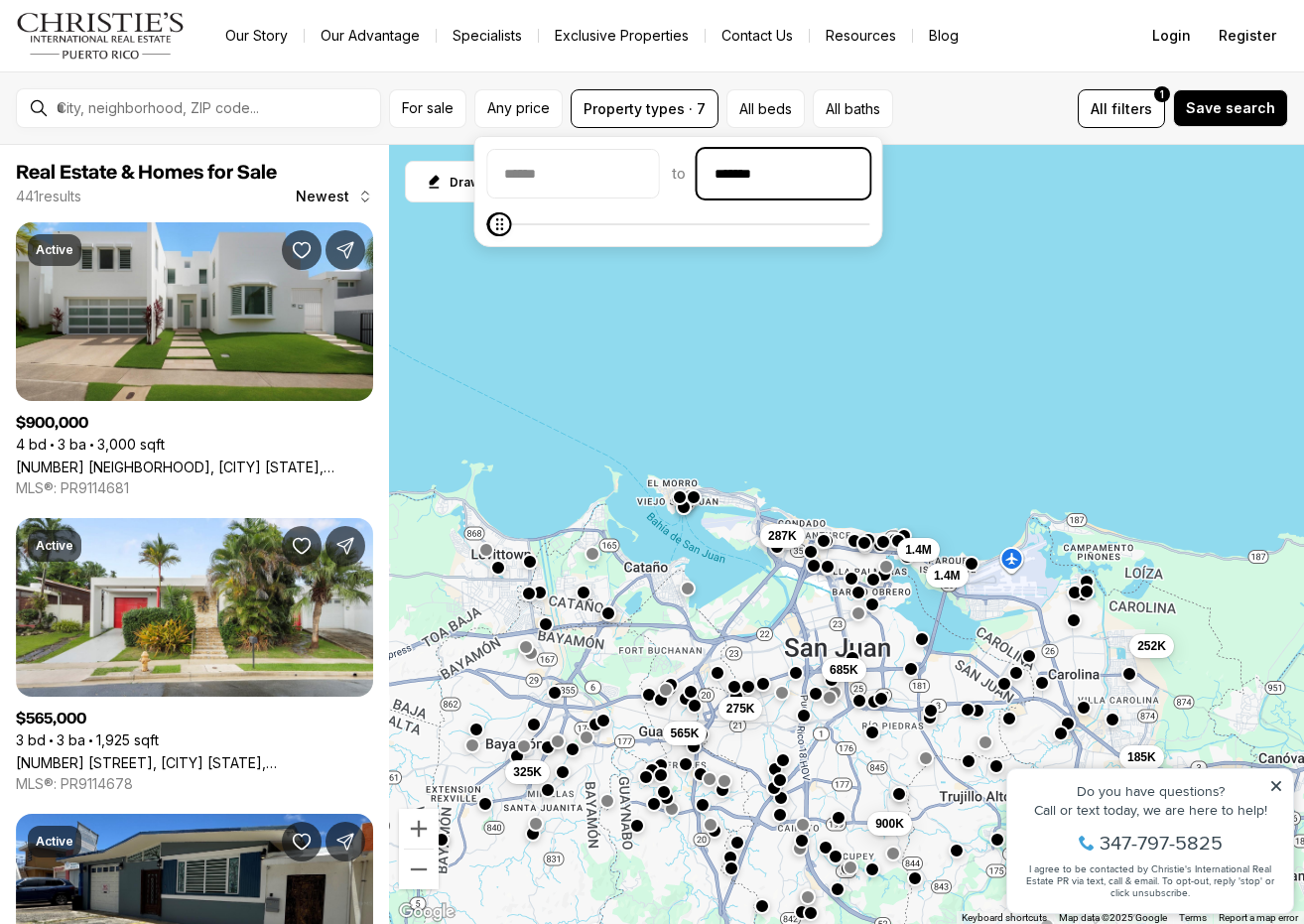 click on "To navigate, press the arrow keys. 252K 900K 685K 130K 130K 185K 1.4M 1.4M 565K 275K 325K 287K" at bounding box center [847, 535] 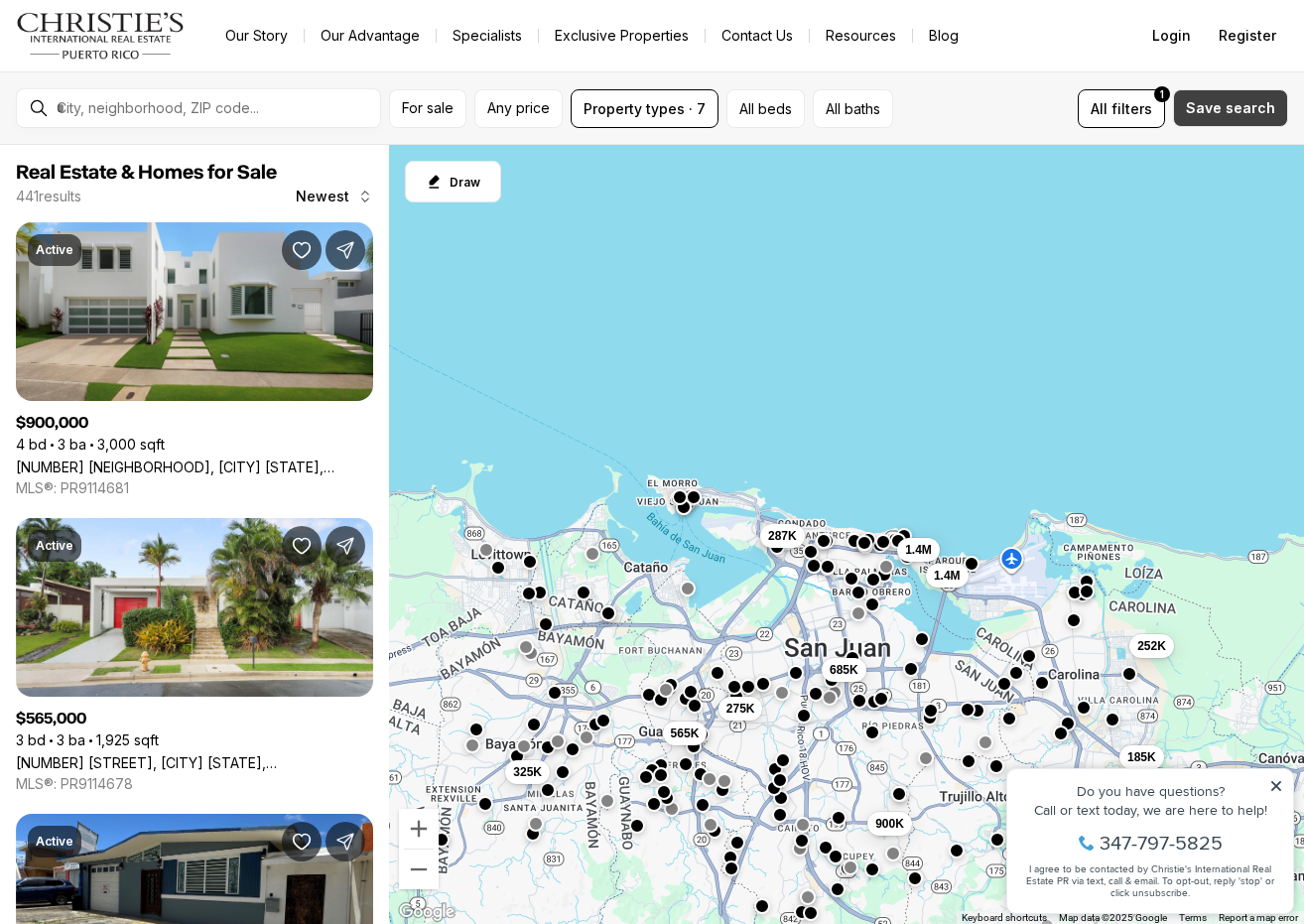 click on "Save search" at bounding box center [1231, 108] 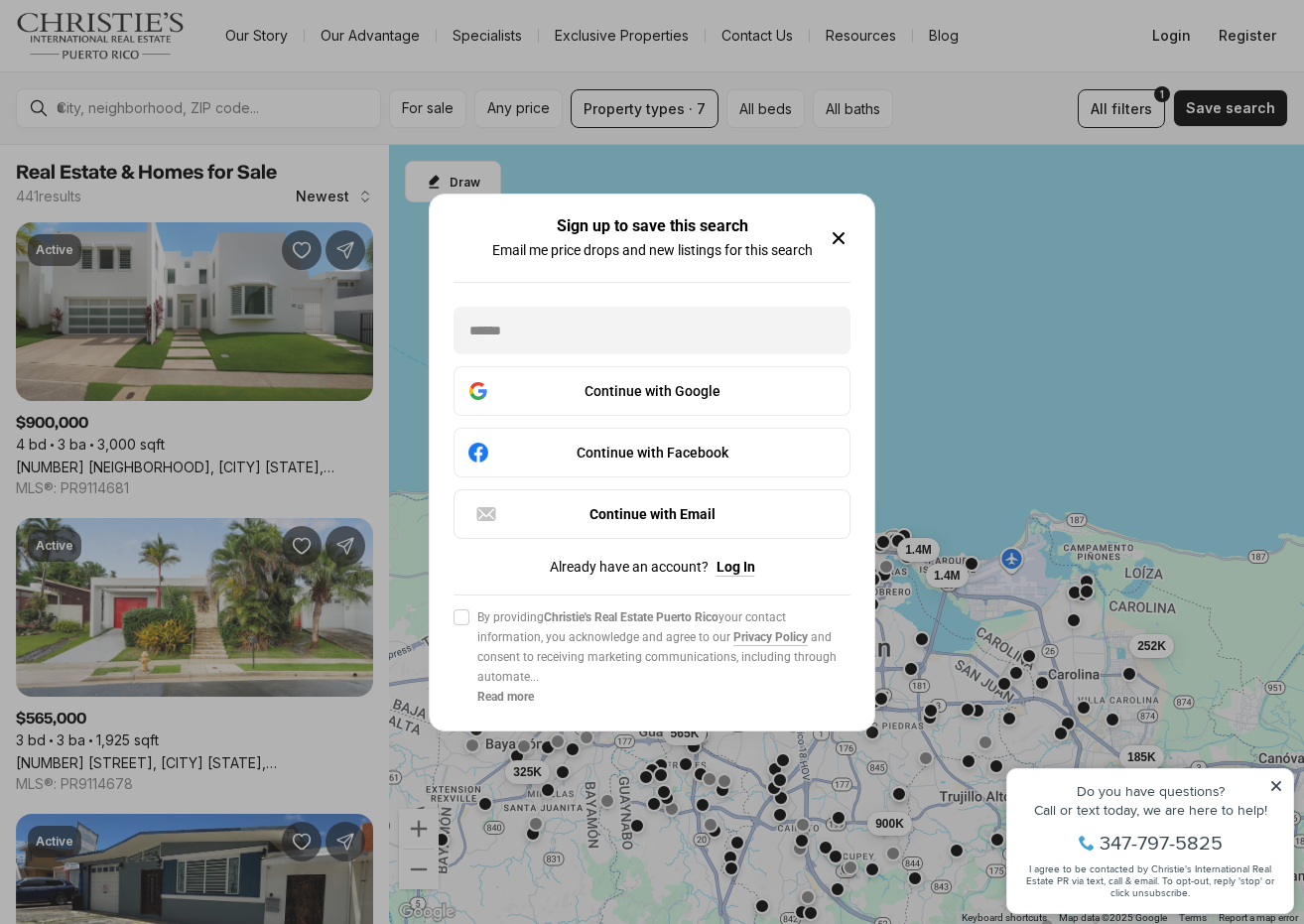 click at bounding box center (839, 238) 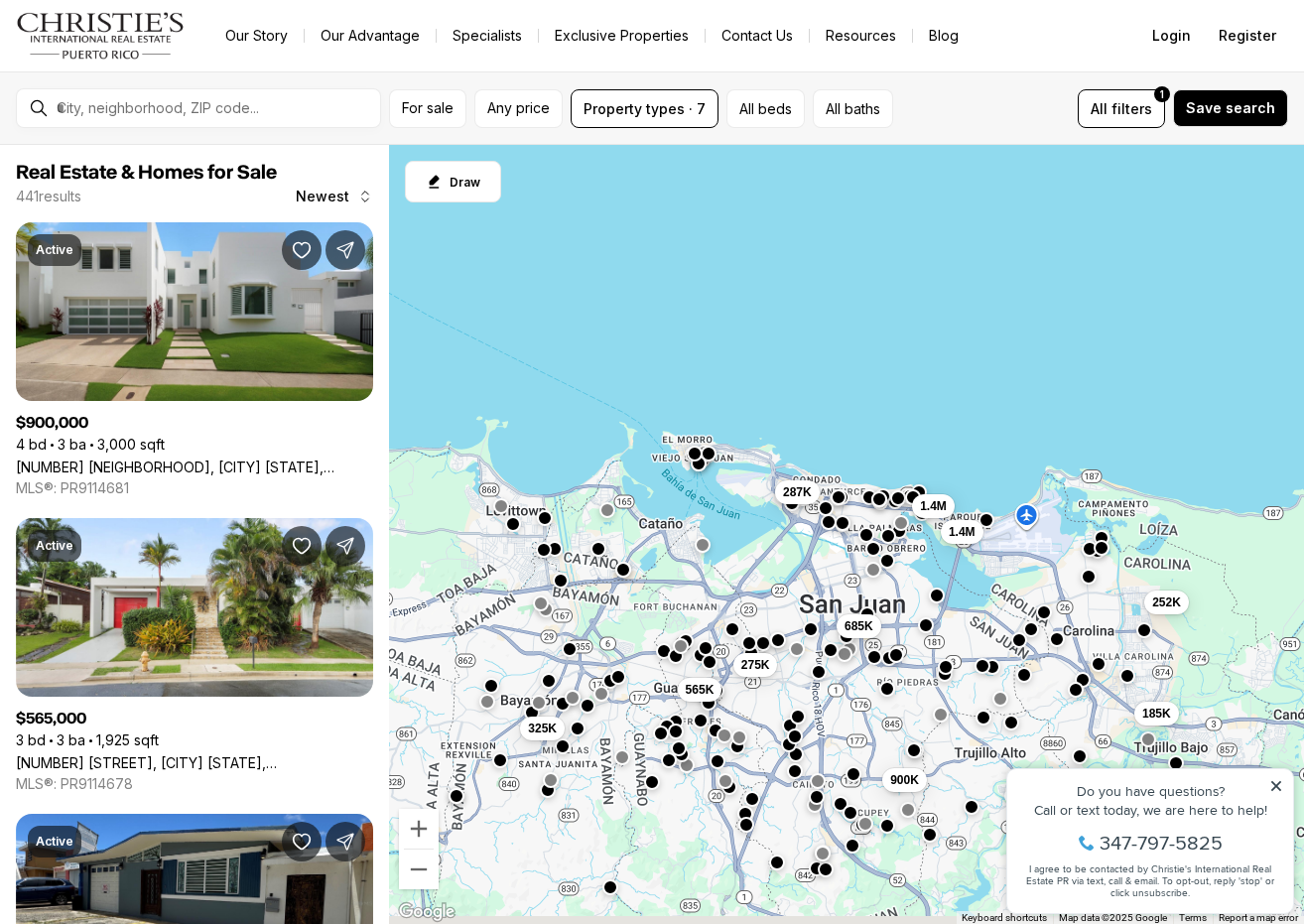 drag, startPoint x: 864, startPoint y: 504, endPoint x: 882, endPoint y: 446, distance: 60.72891 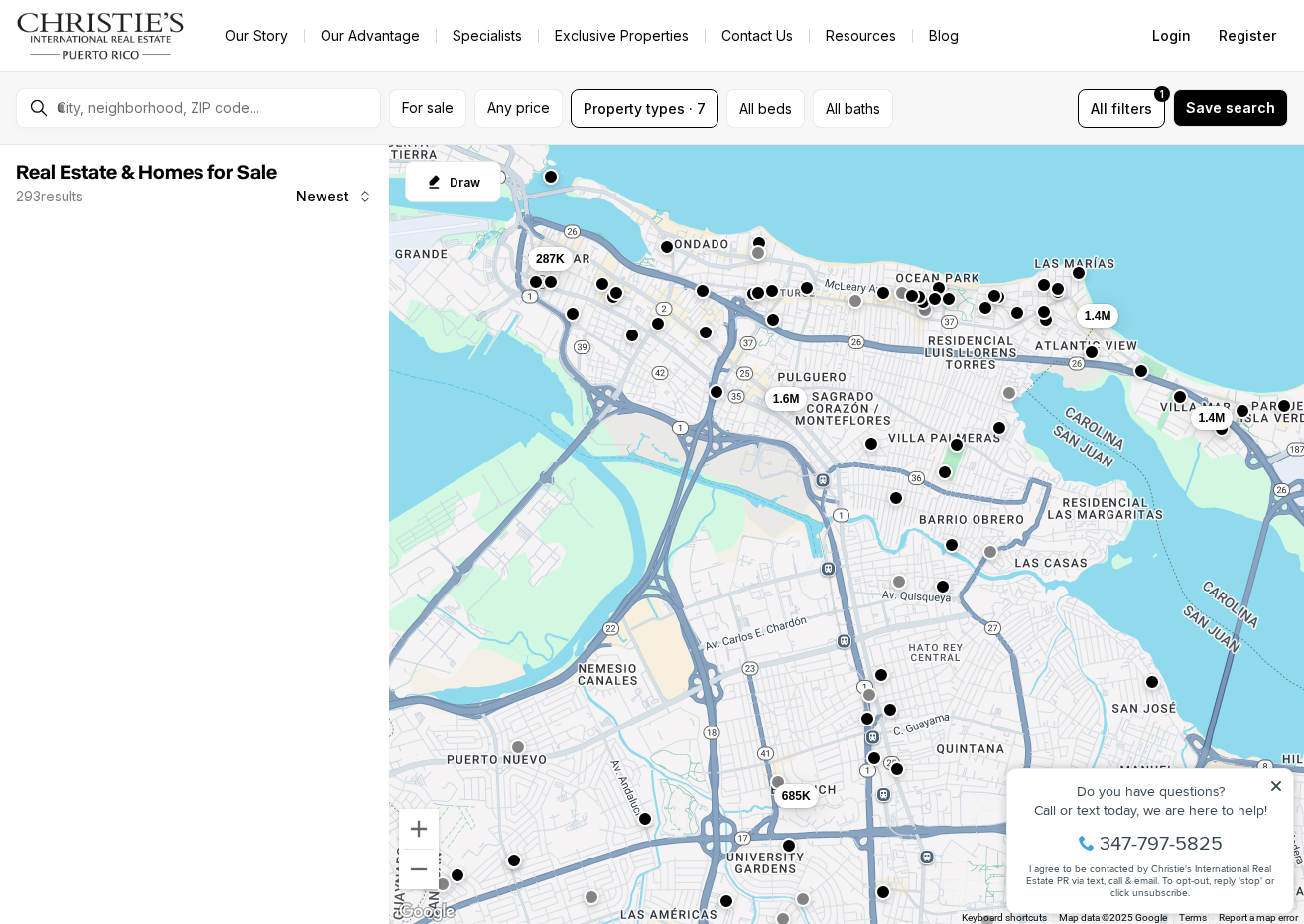 drag, startPoint x: 782, startPoint y: 384, endPoint x: 892, endPoint y: 447, distance: 126.763559 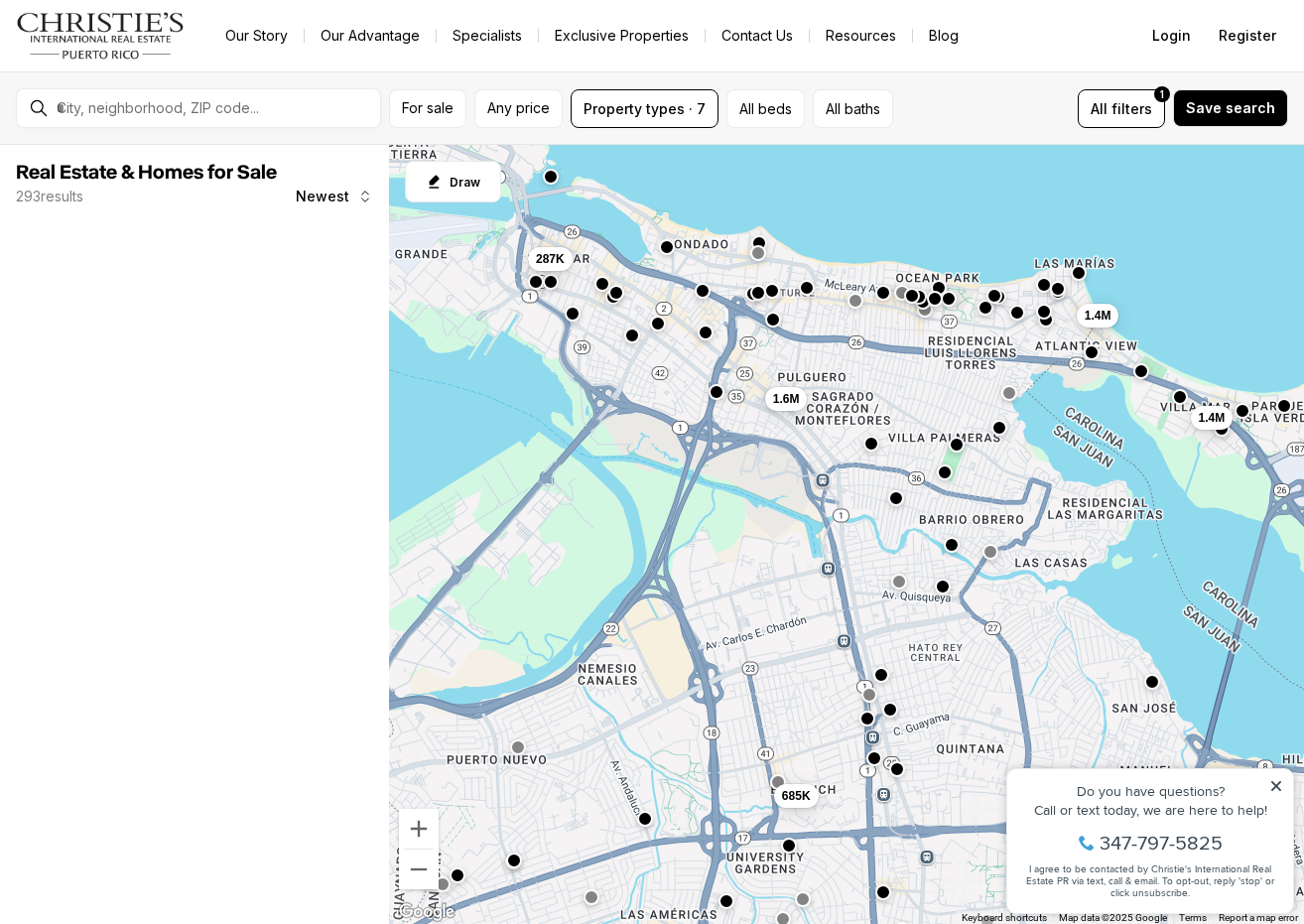 click on "To navigate, press the arrow keys. 105K 685K 1.4M 1.4M 1.6M 287K" at bounding box center (847, 535) 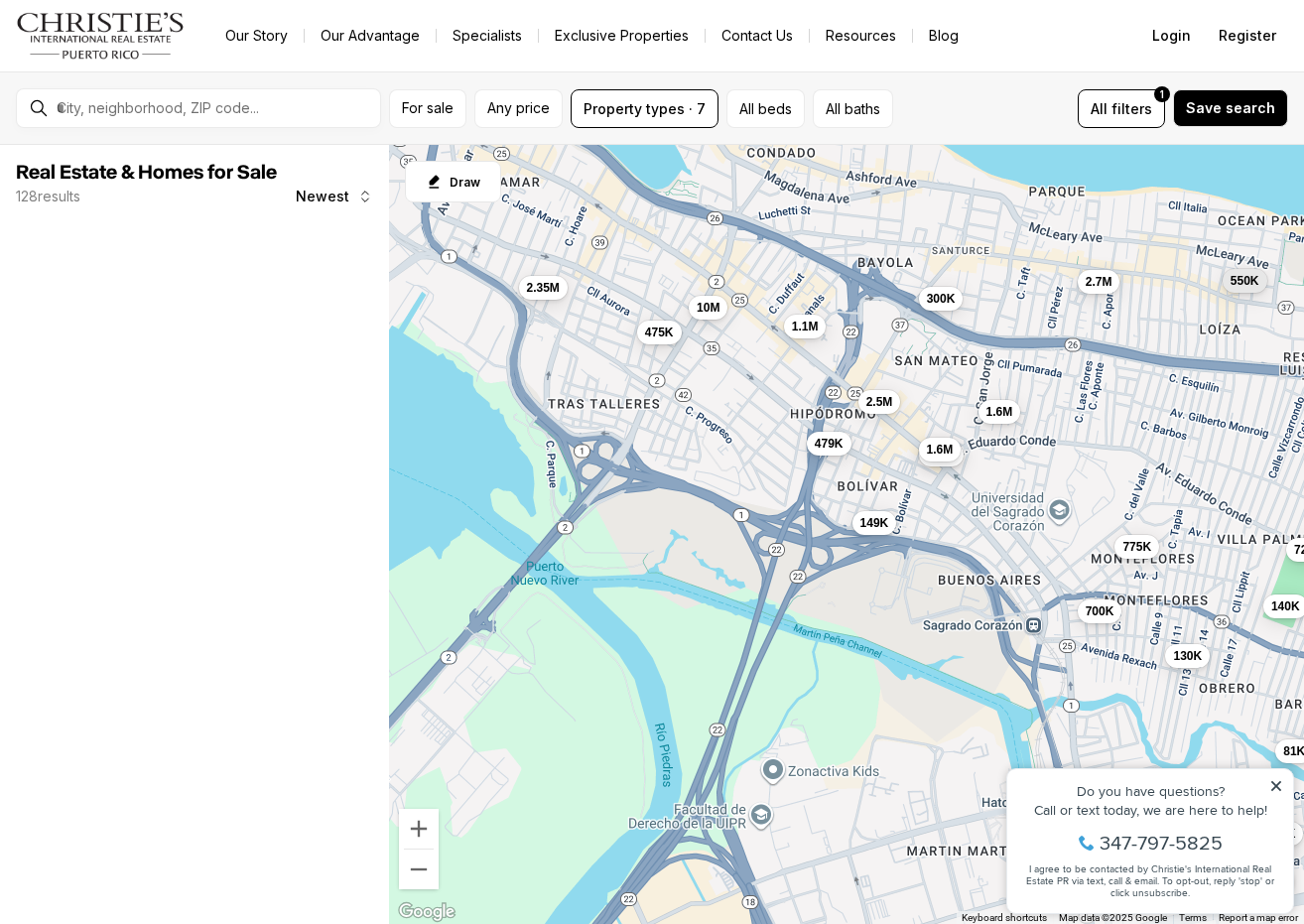 drag, startPoint x: 907, startPoint y: 383, endPoint x: 947, endPoint y: 570, distance: 191.23023 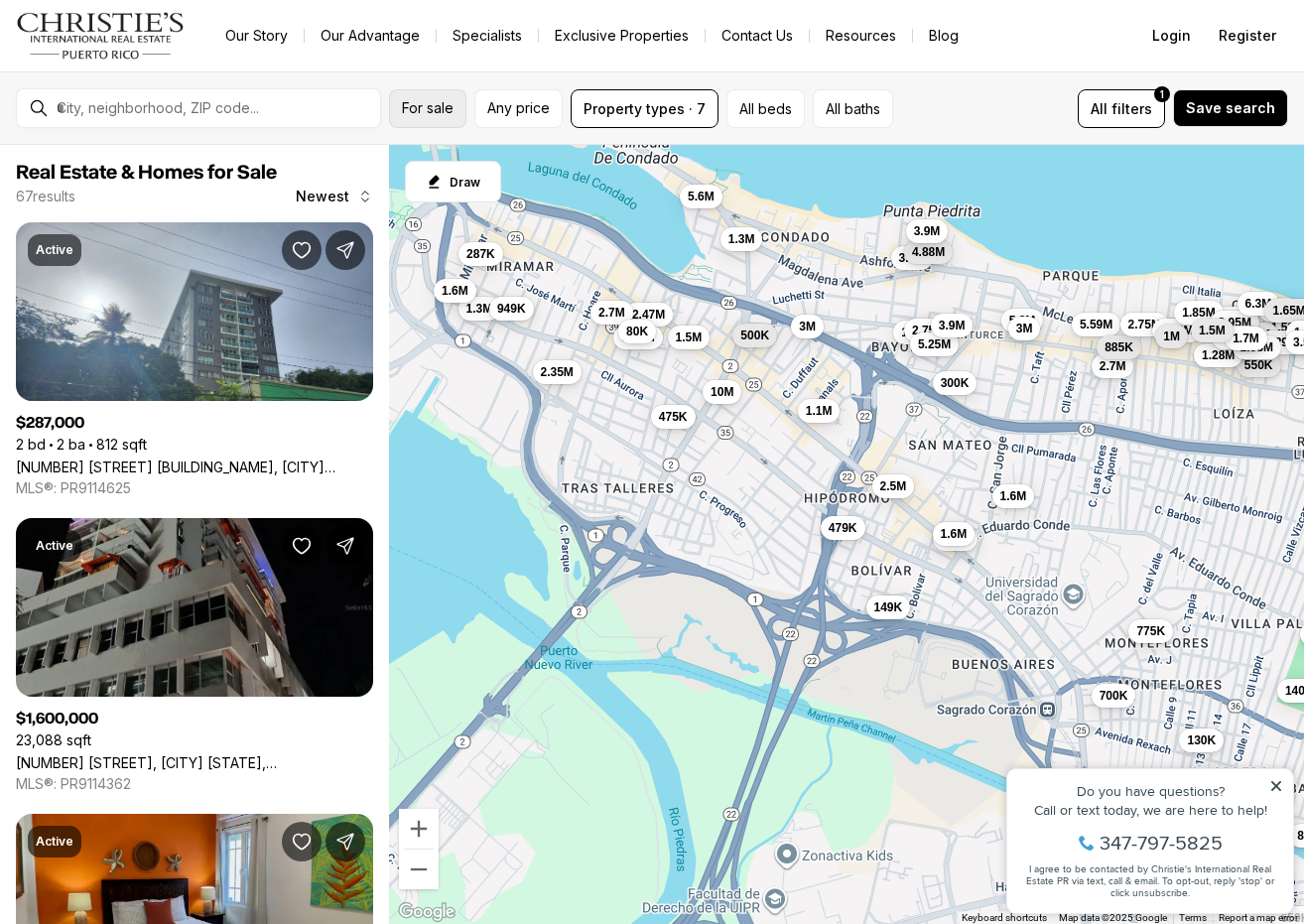 click on "For sale" at bounding box center (428, 108) 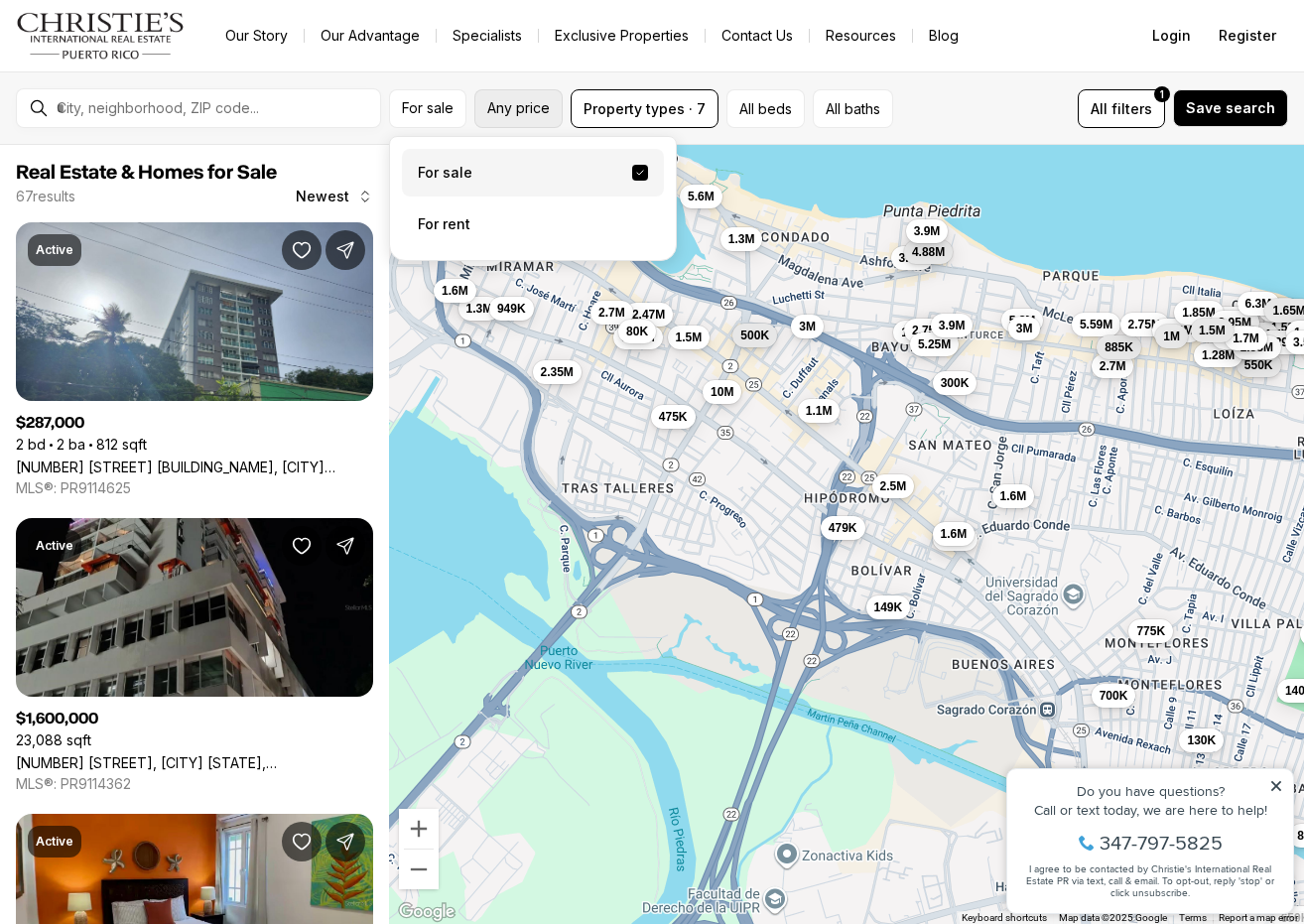 click on "Any price" at bounding box center (428, 108) 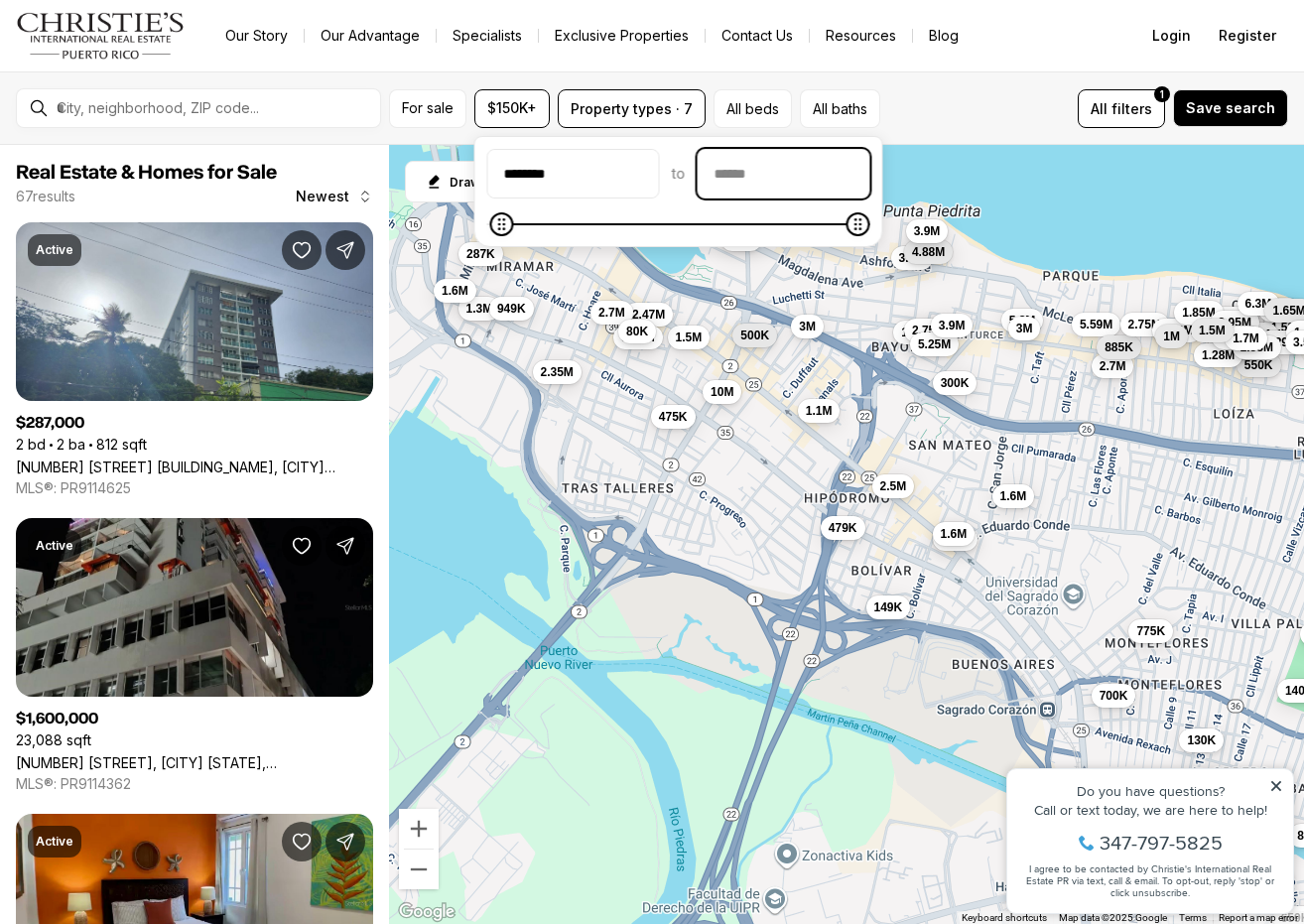 click at bounding box center [784, 174] 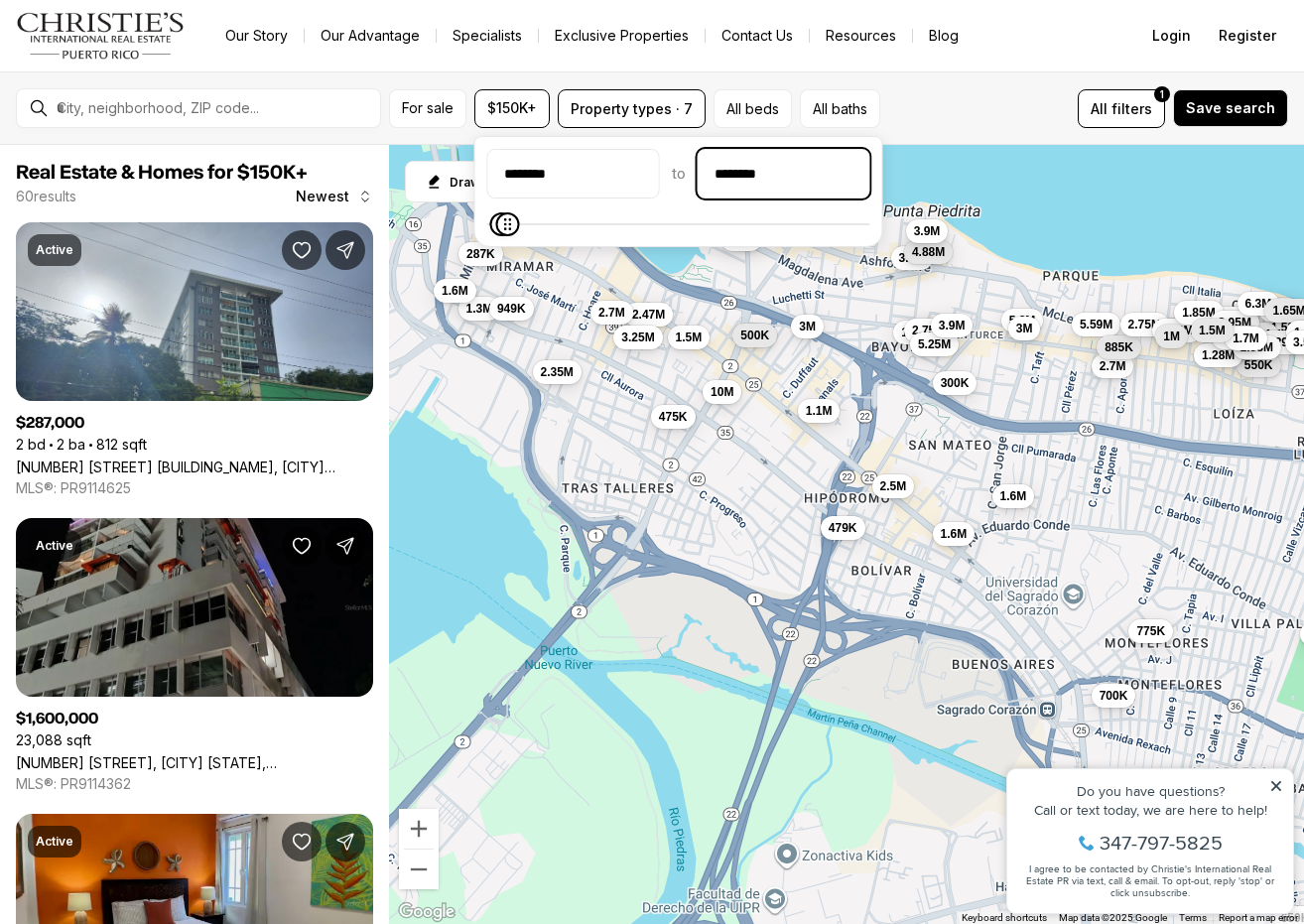 click on "All filters 1 Save search" at bounding box center (1088, 108) 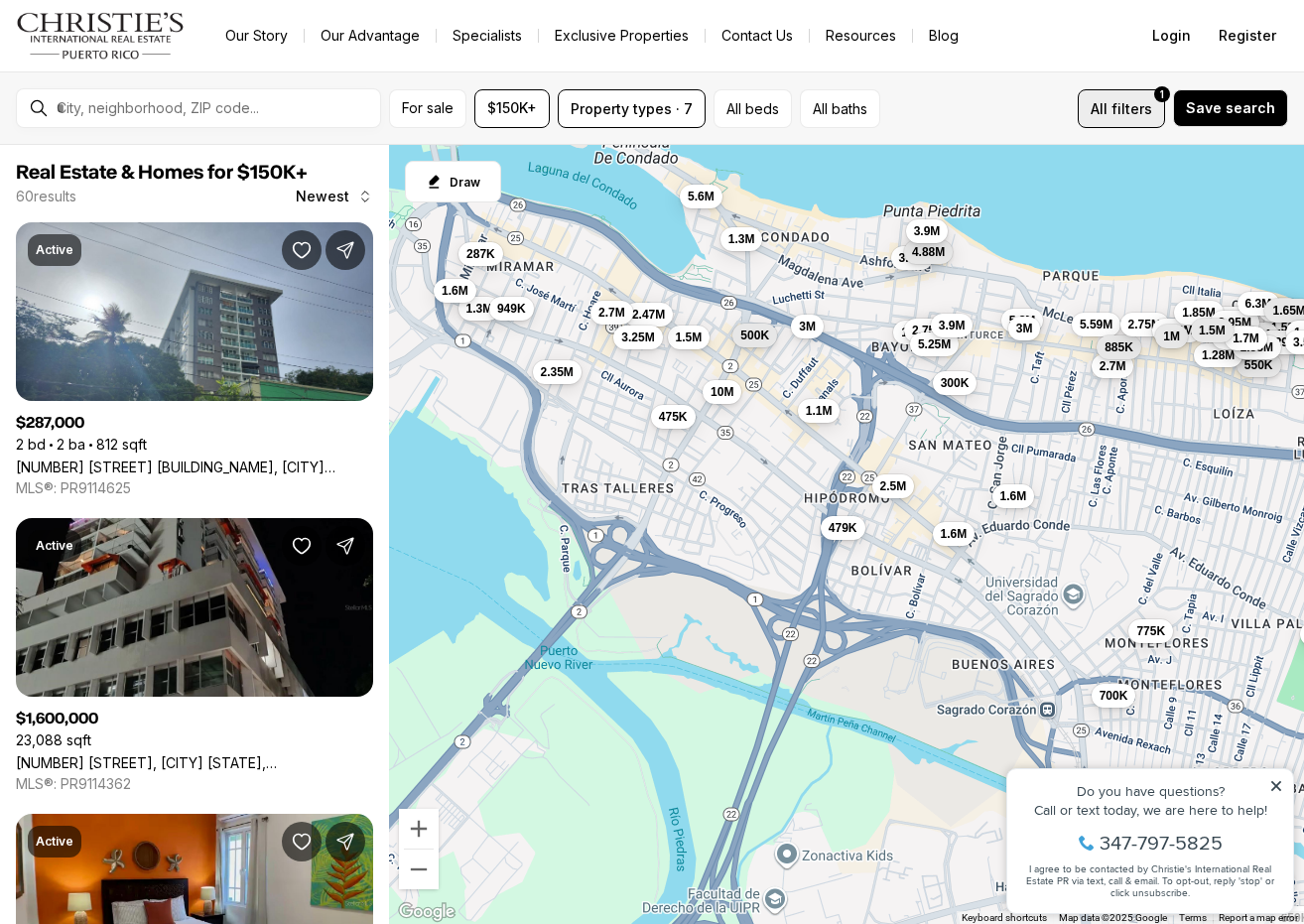 click on "All" at bounding box center (1099, 108) 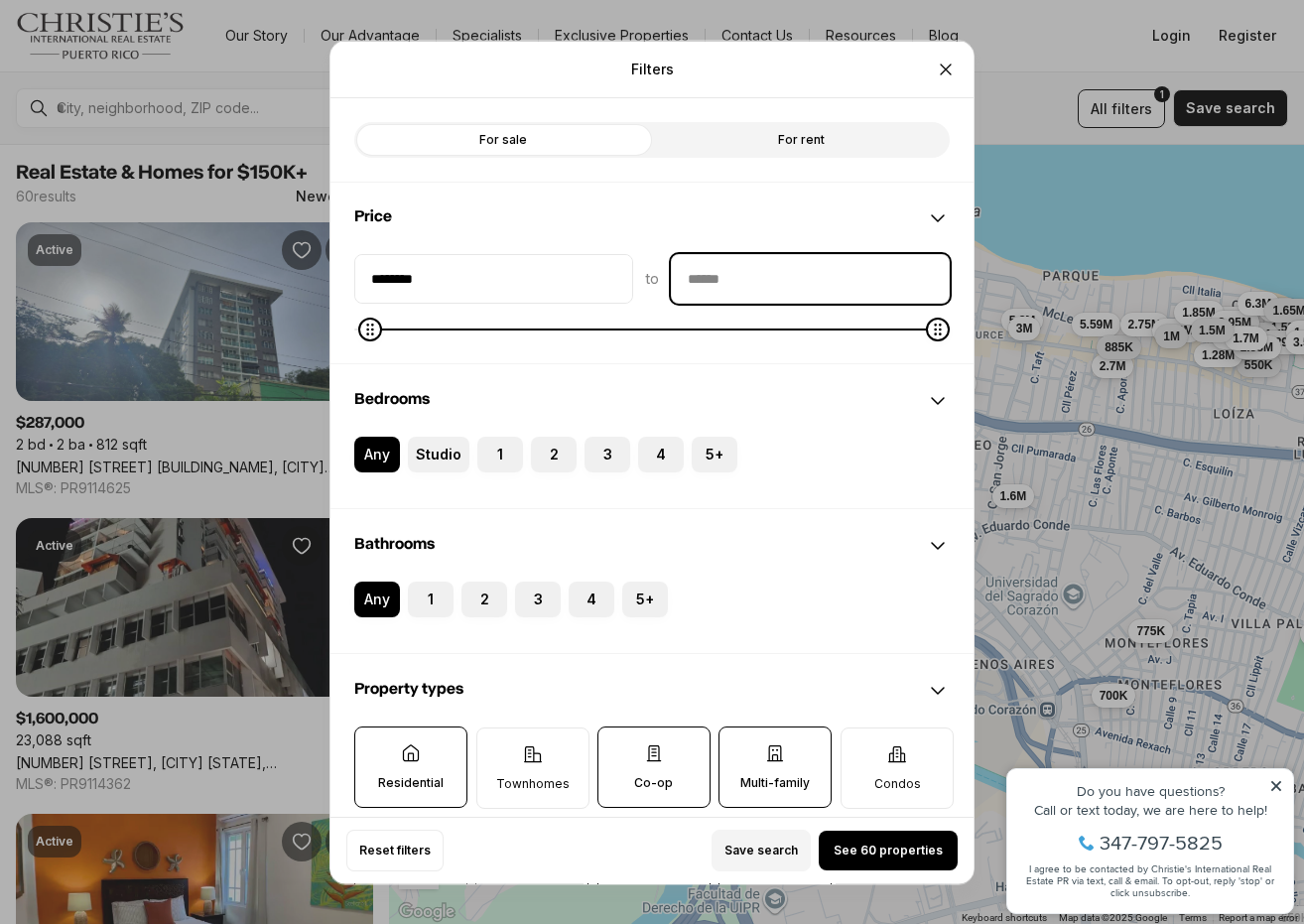 click at bounding box center [810, 278] 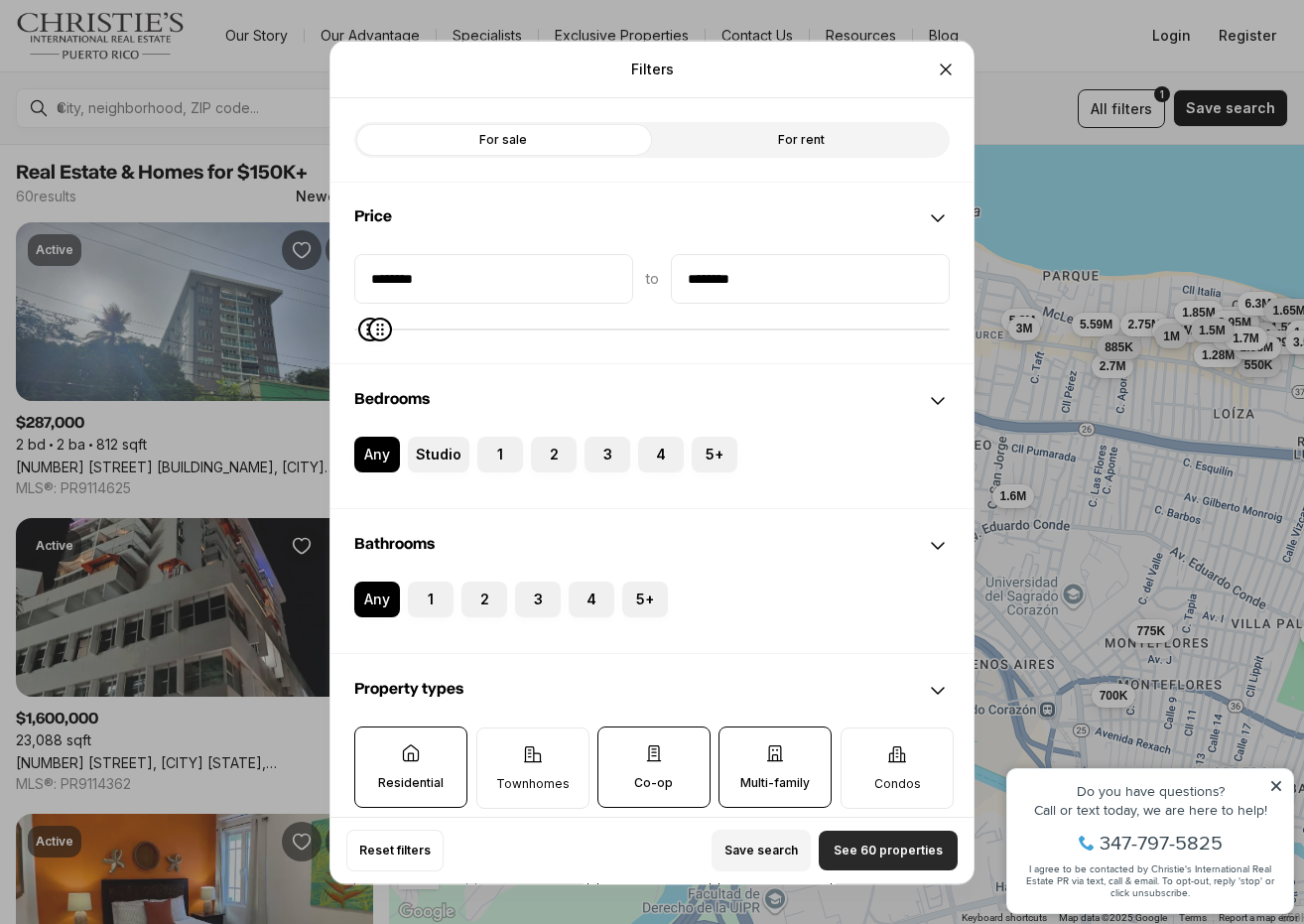 click on "See 60 properties" at bounding box center (888, 851) 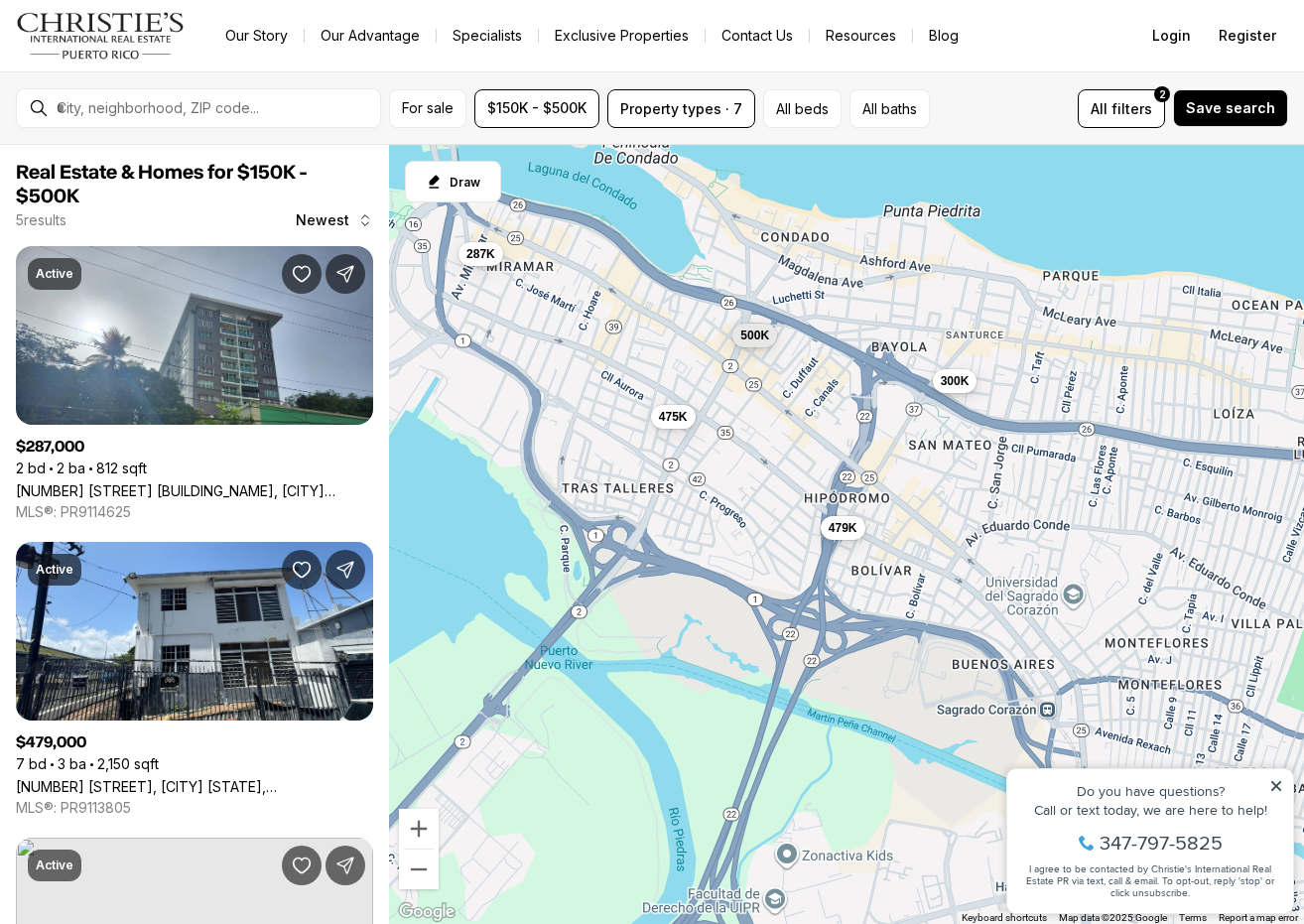 click on "300K" at bounding box center [955, 381] 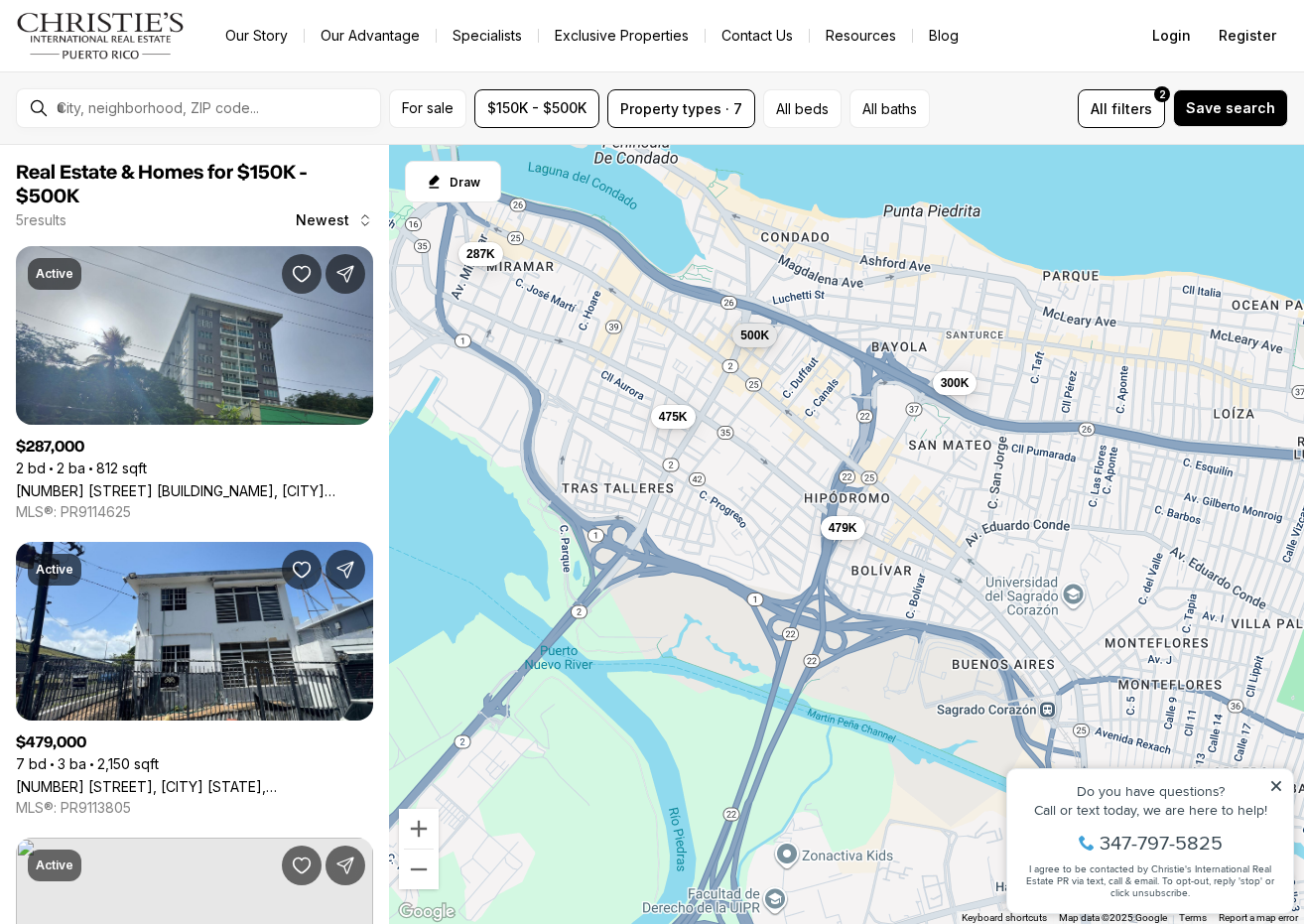 click on "300K" at bounding box center (955, 383) 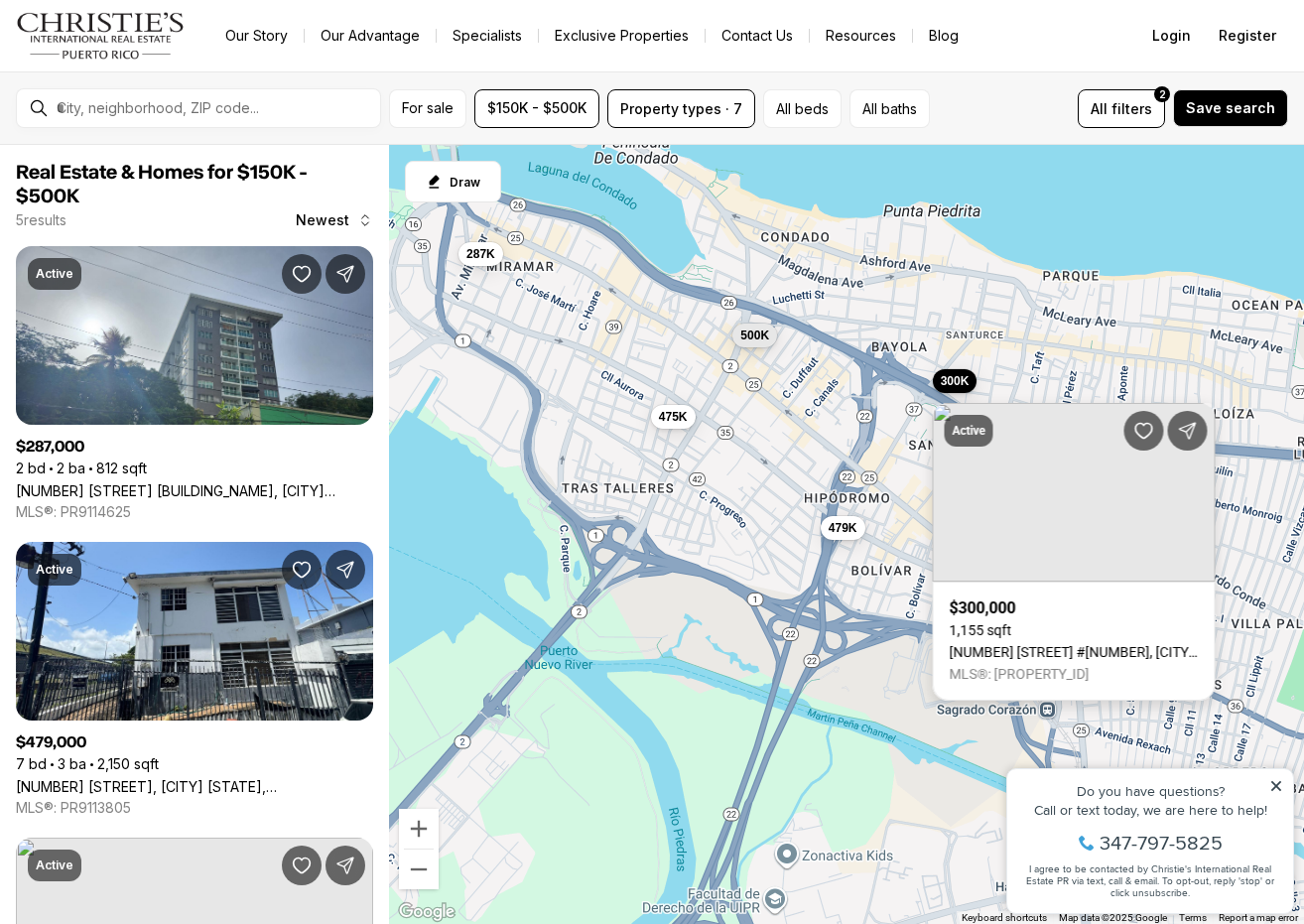 click on "[NUMBER] [STREET] #[NUMBER], [CITY] [STATE], [POSTAL_CODE]" at bounding box center [1074, 652] 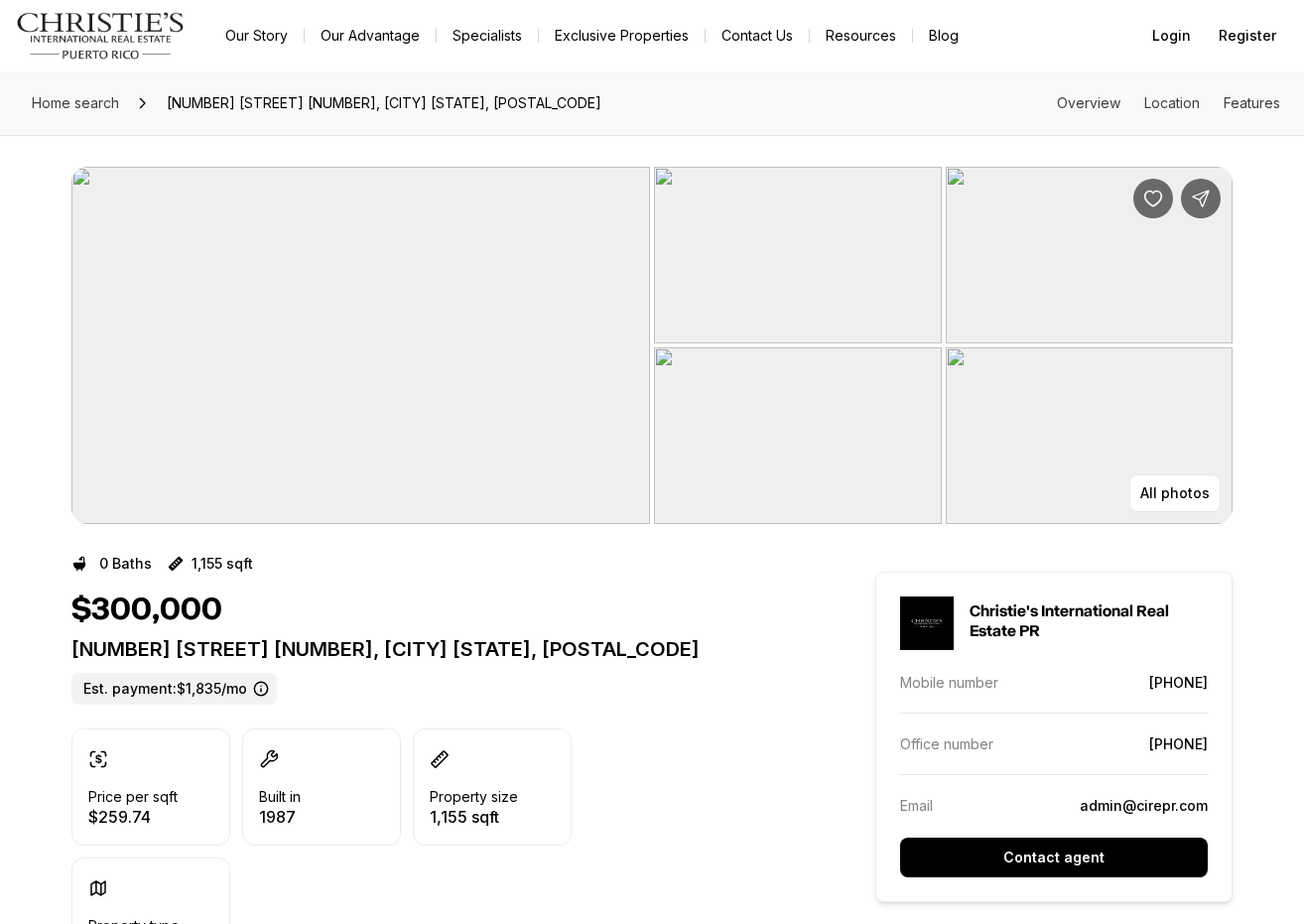 scroll, scrollTop: 0, scrollLeft: 0, axis: both 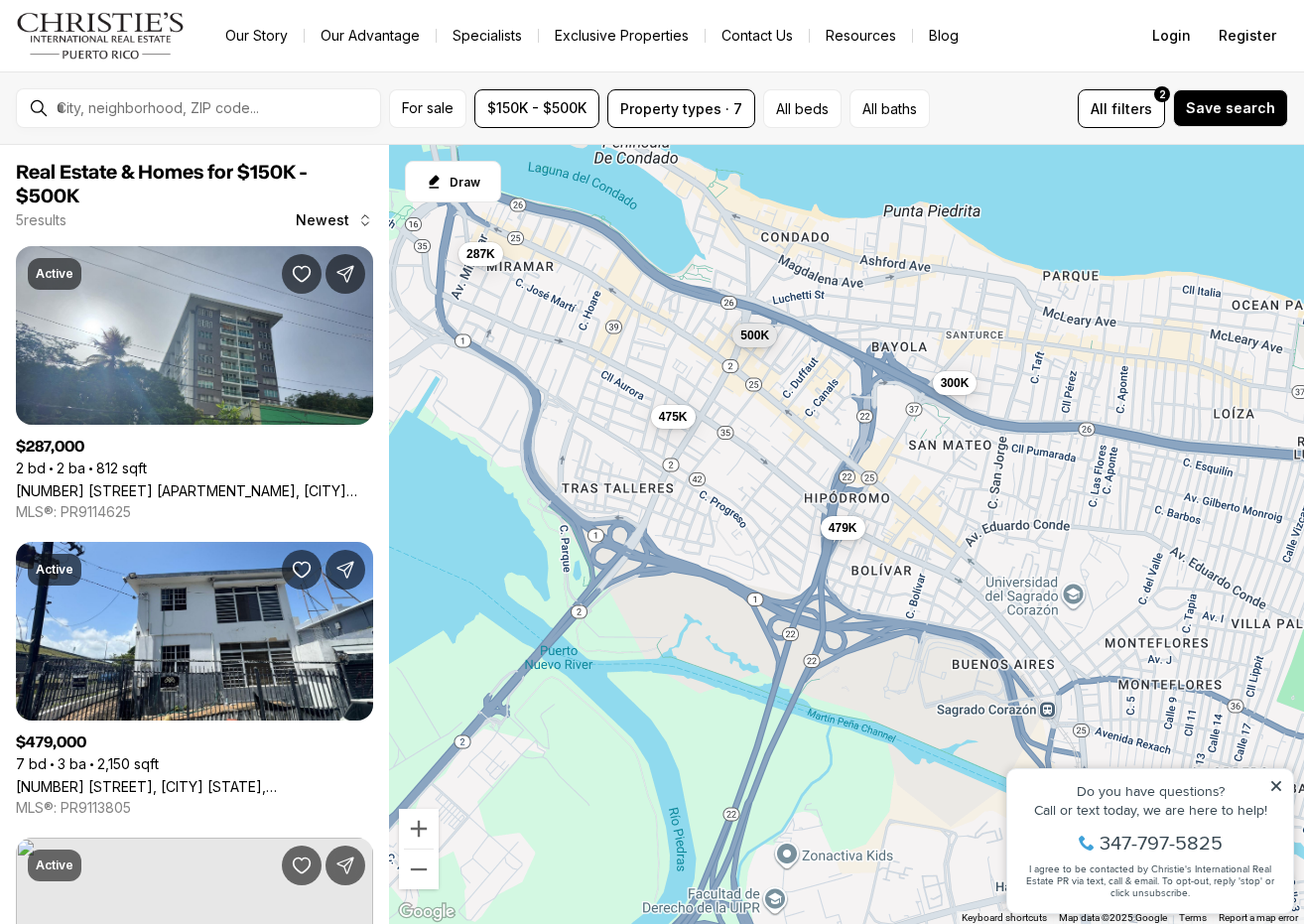 click on "To navigate, press the arrow keys. 287K 479K 475K 300K 500K" at bounding box center [847, 535] 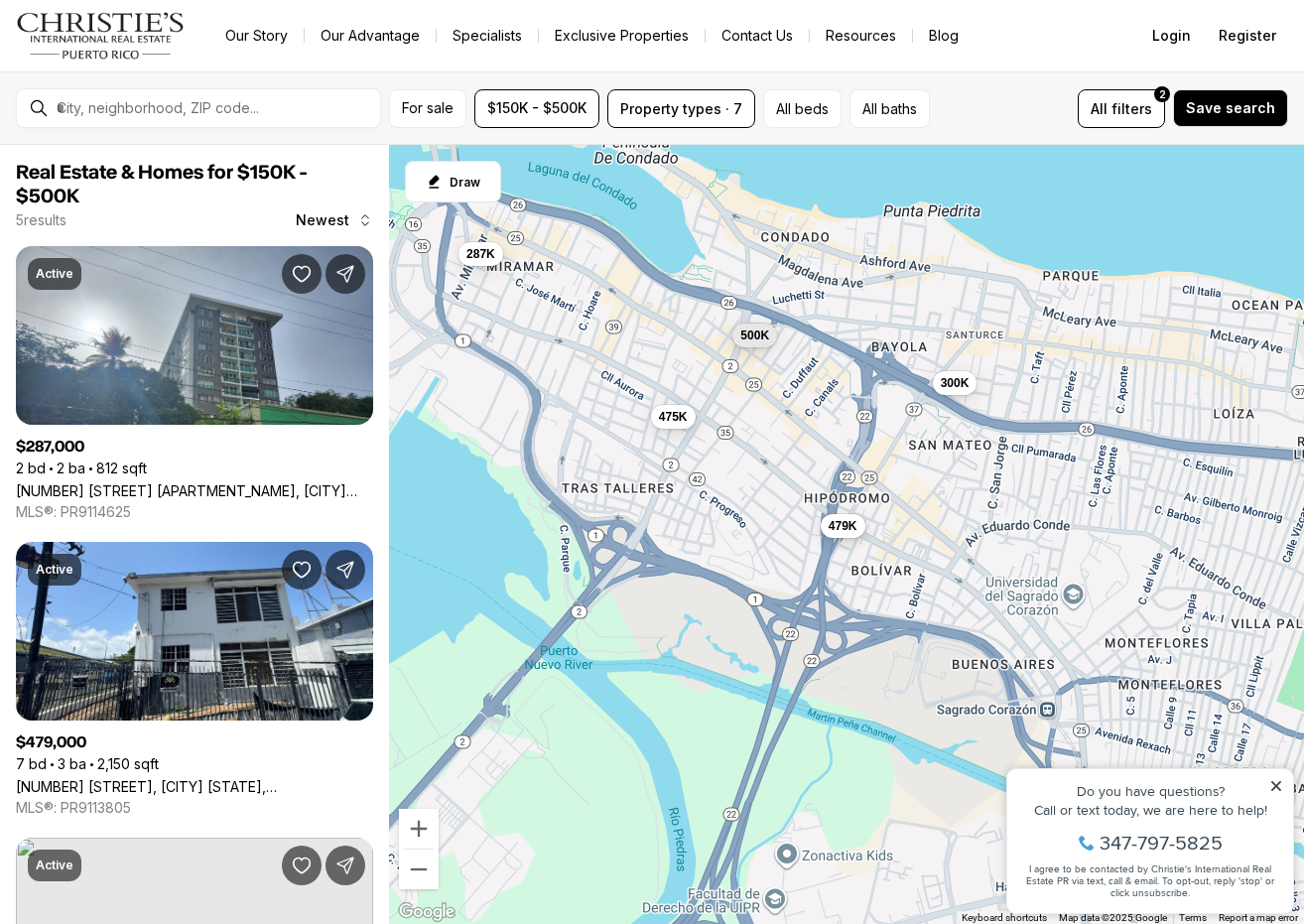click on "479K" at bounding box center (843, 526) 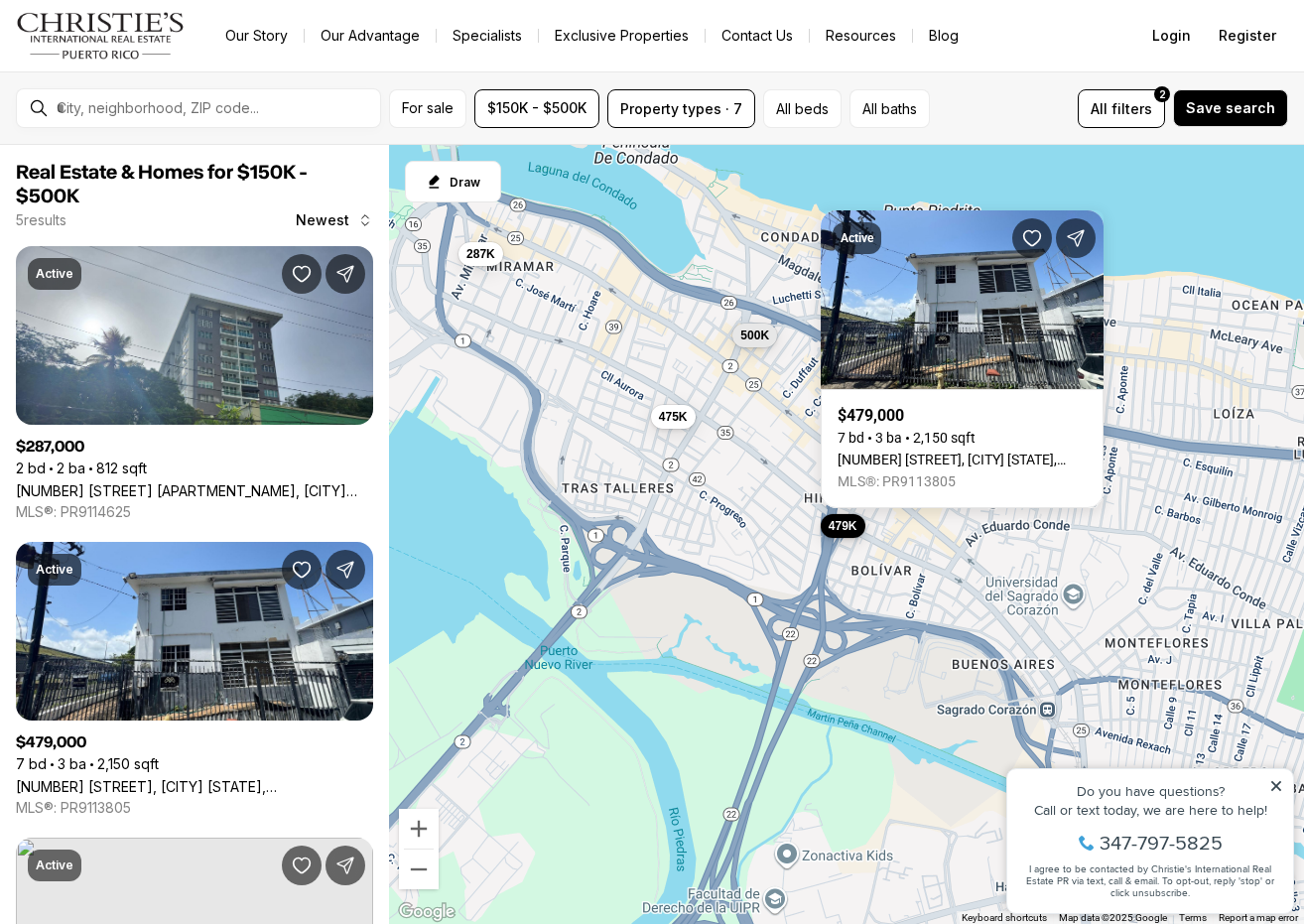 click on "479K" at bounding box center (843, 526) 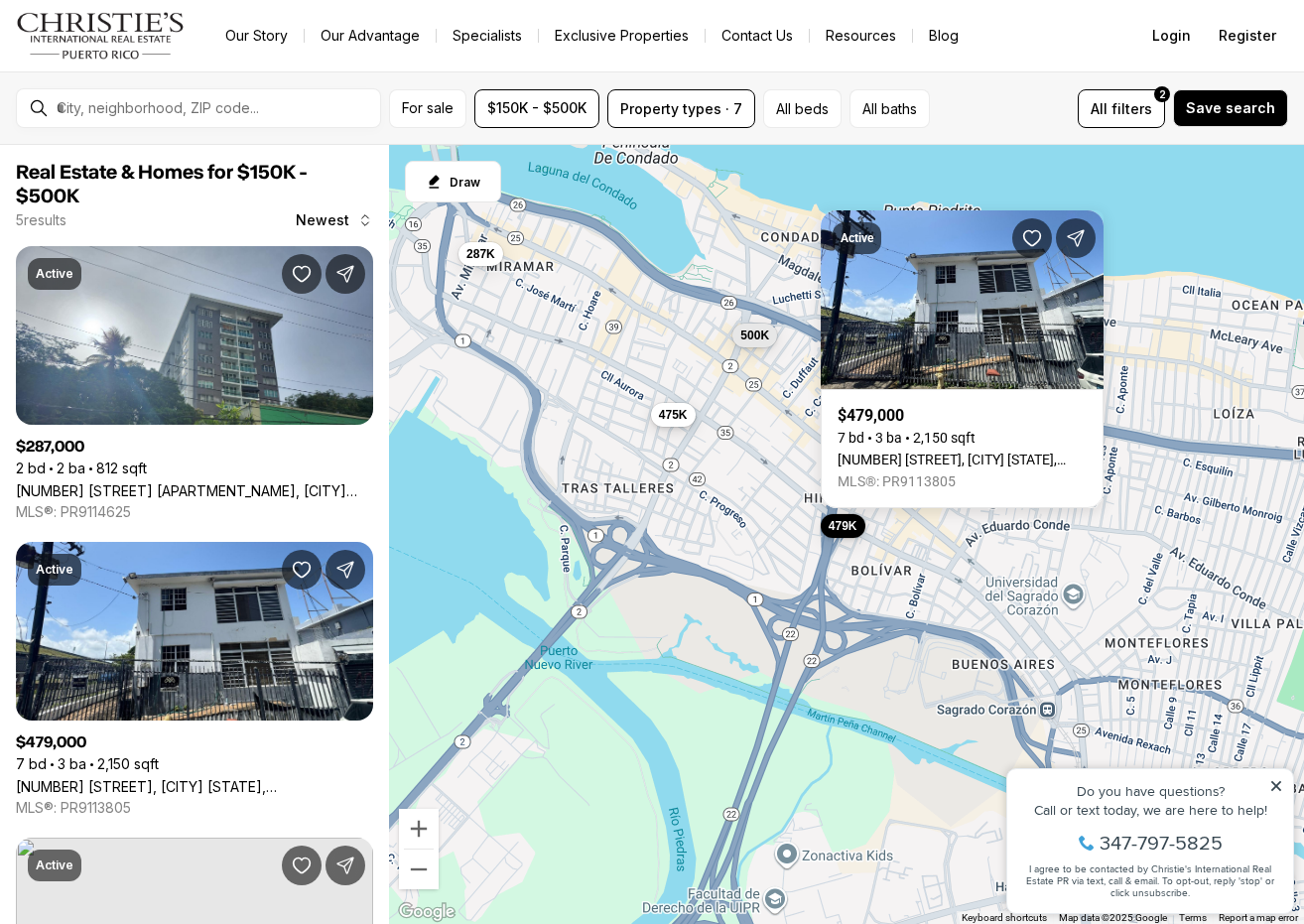 click on "475K" at bounding box center (673, 415) 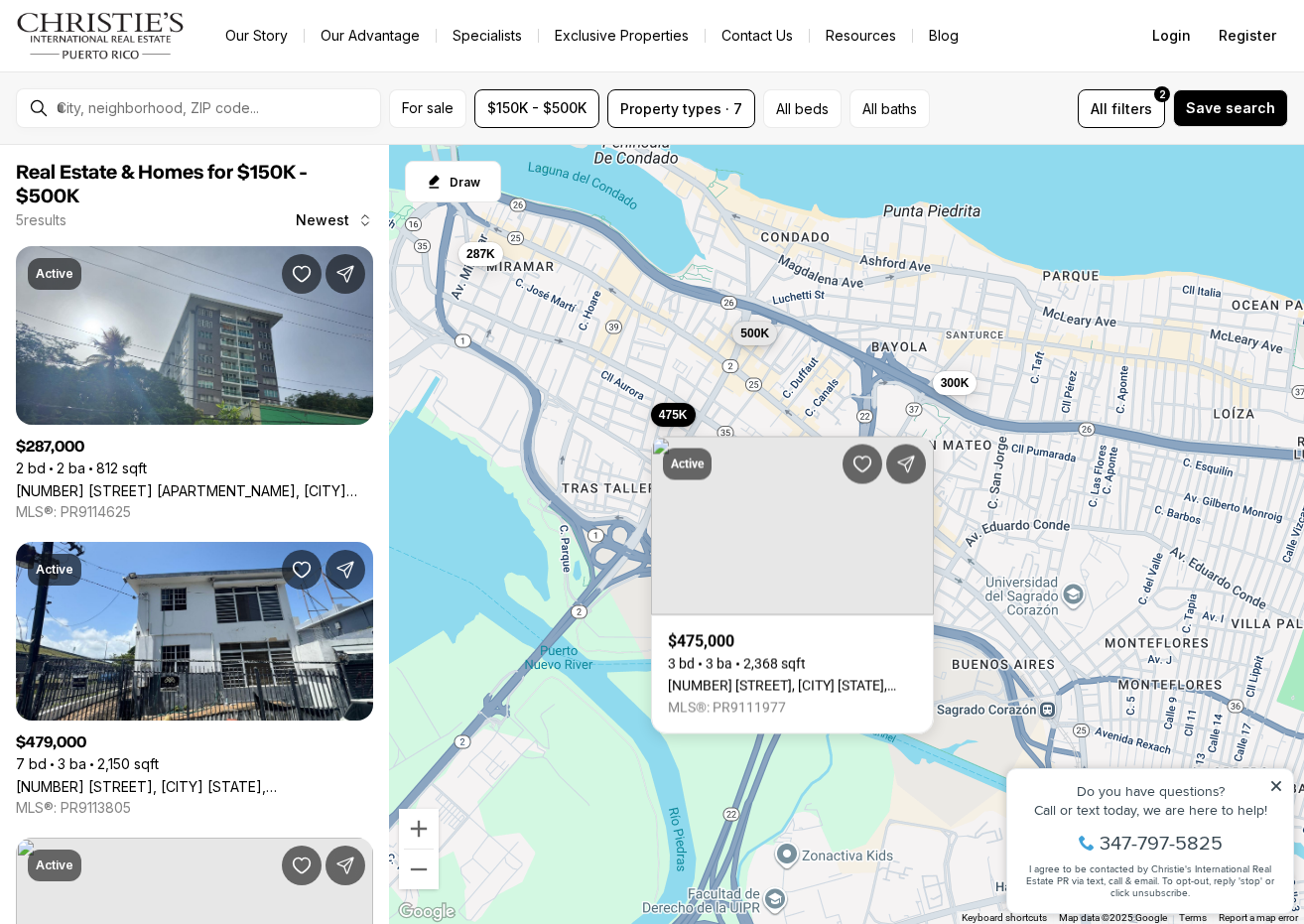 click on "500K" at bounding box center (754, 333) 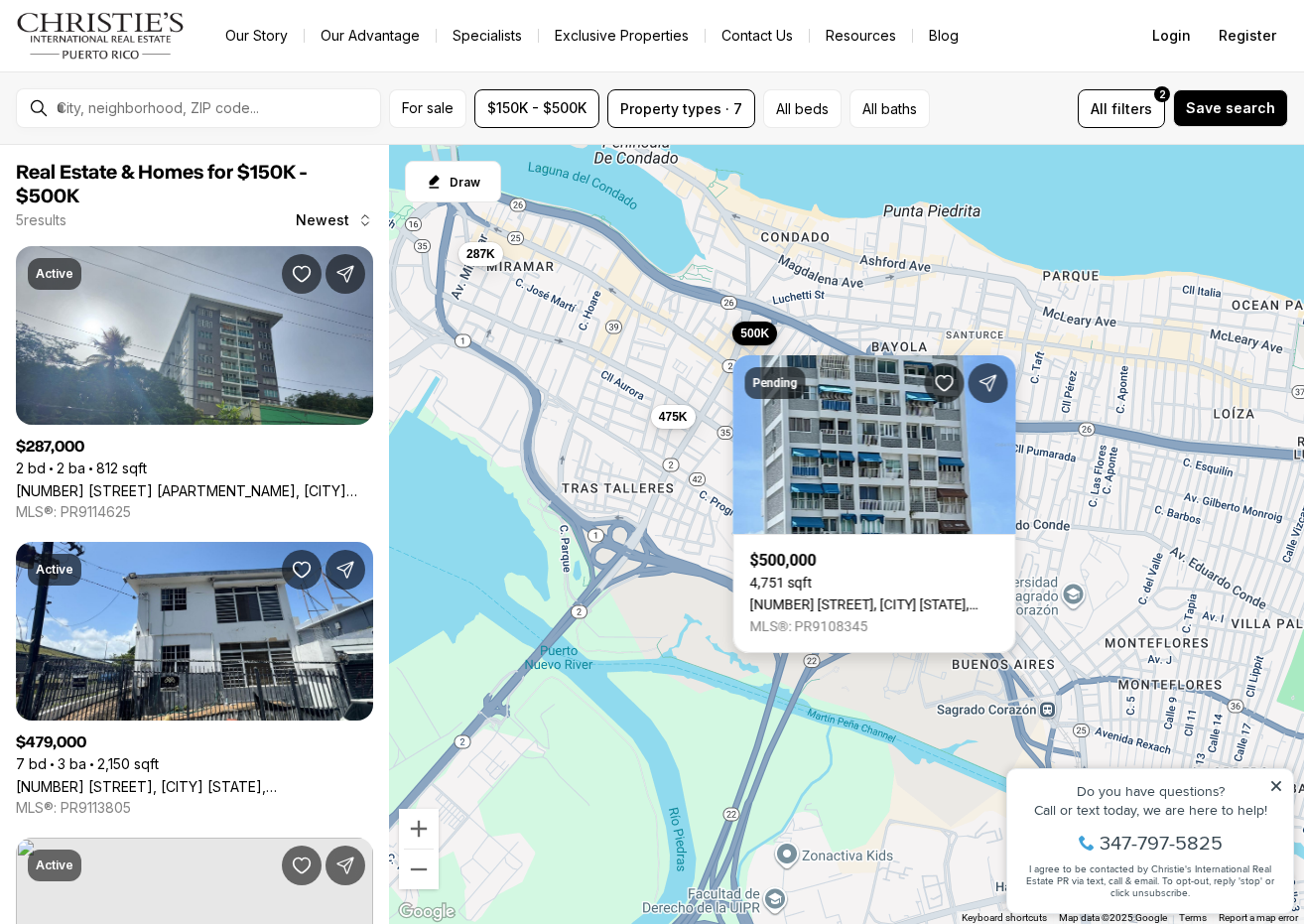 click on "[NUMBER] [STREET], [CITY] [STATE], [POSTAL_CODE]" at bounding box center (874, 604) 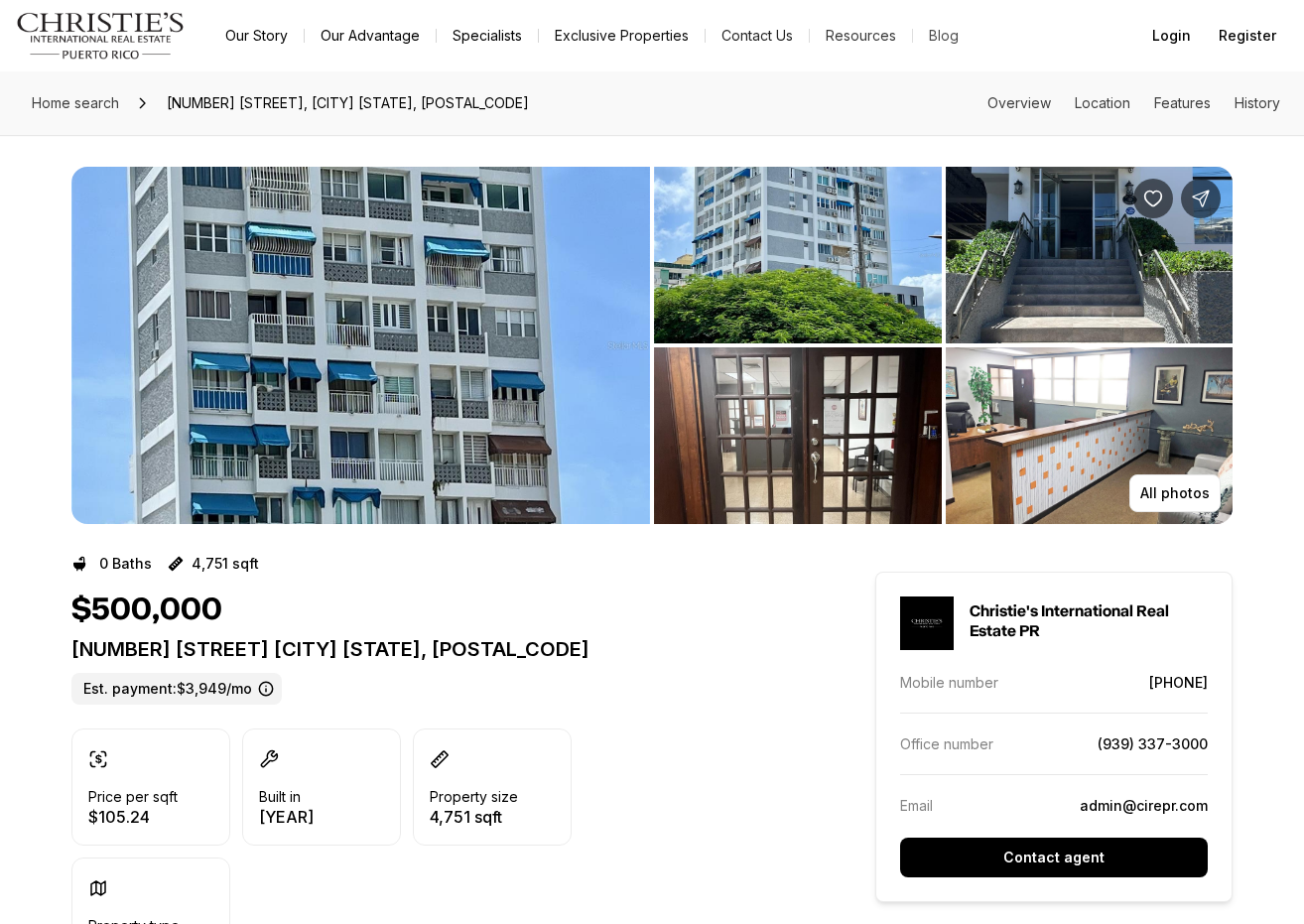scroll, scrollTop: 0, scrollLeft: 0, axis: both 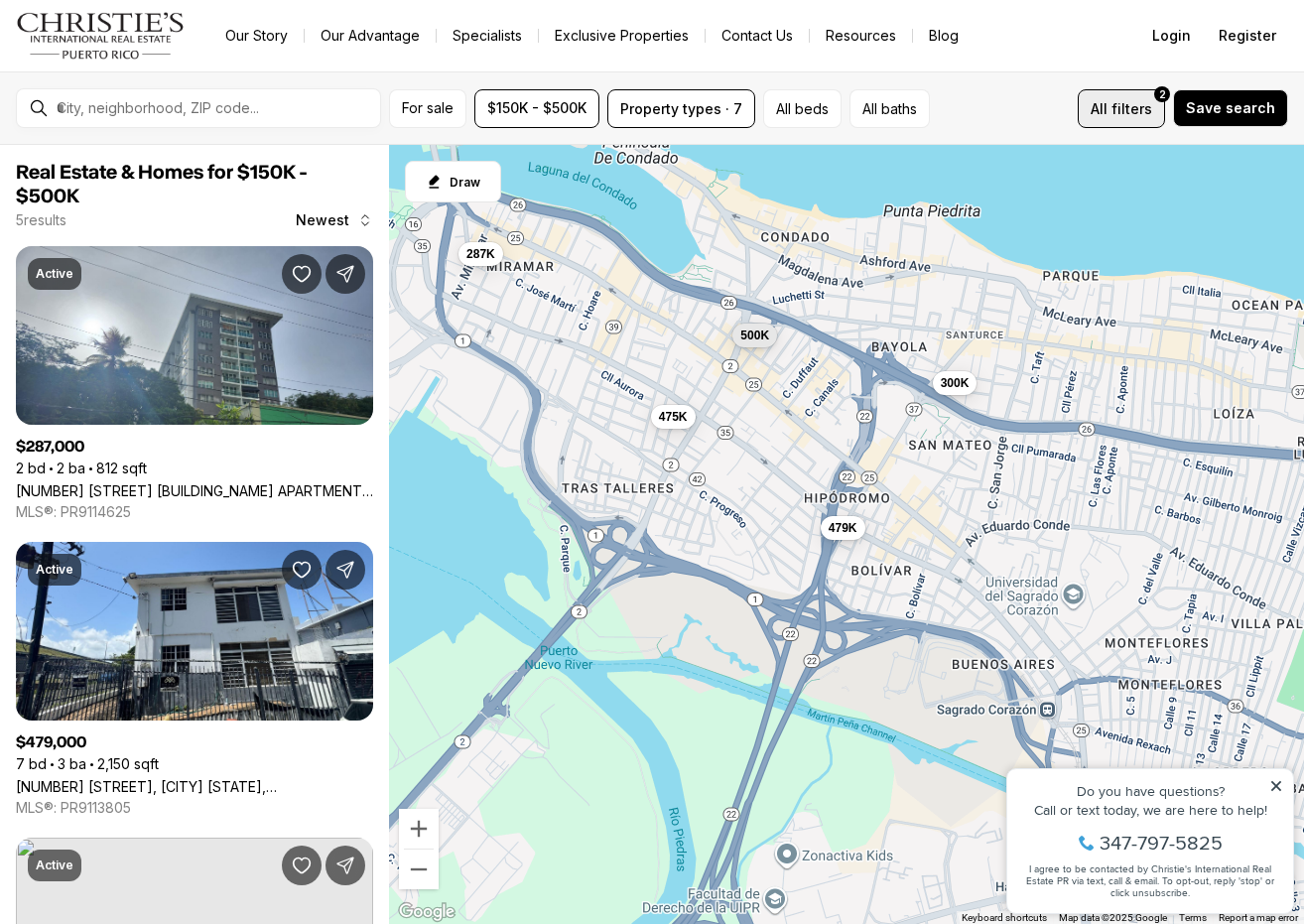 click on "filters" at bounding box center [1131, 108] 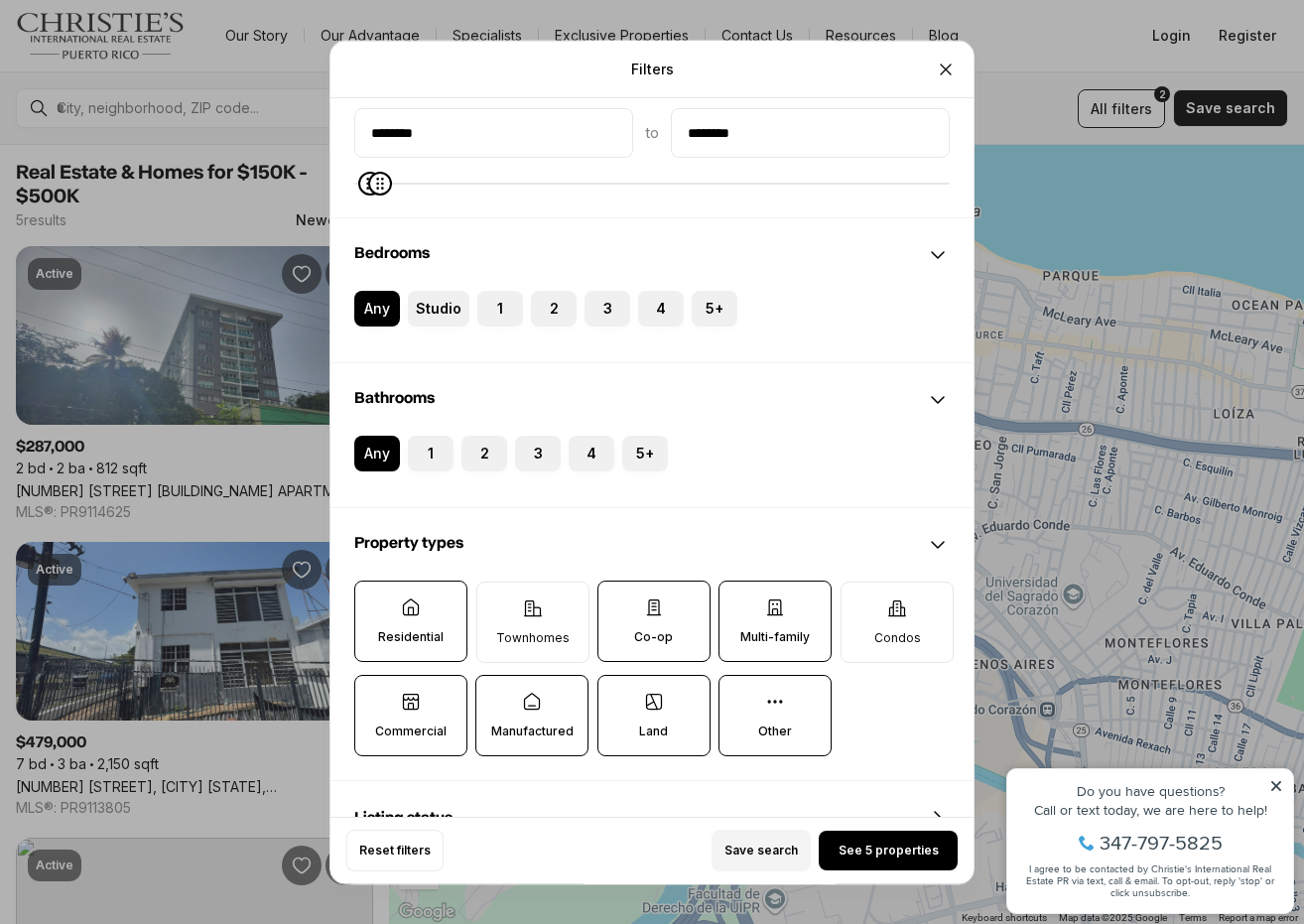 scroll, scrollTop: 182, scrollLeft: 0, axis: vertical 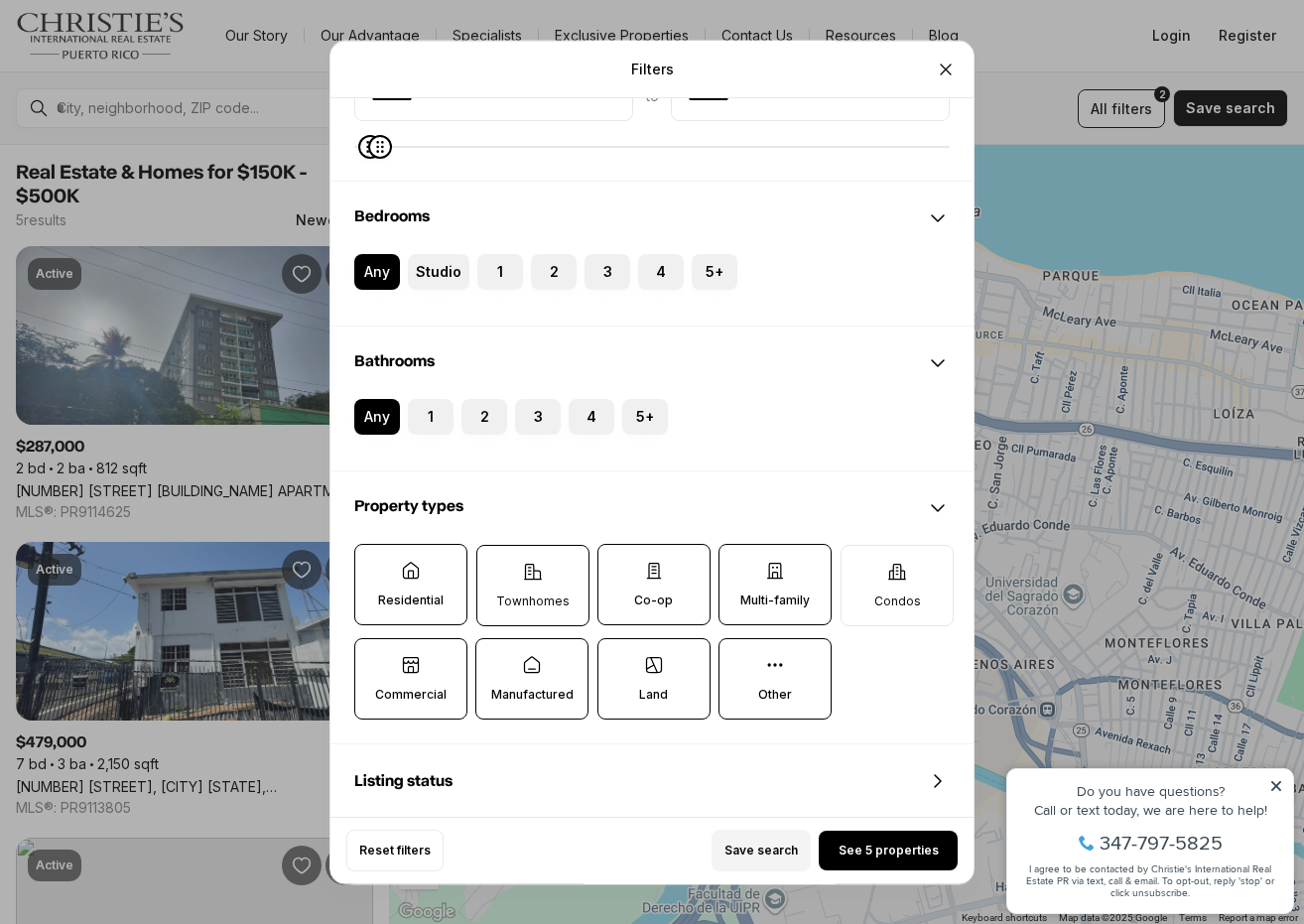 click on "Townhomes" at bounding box center (533, 601) 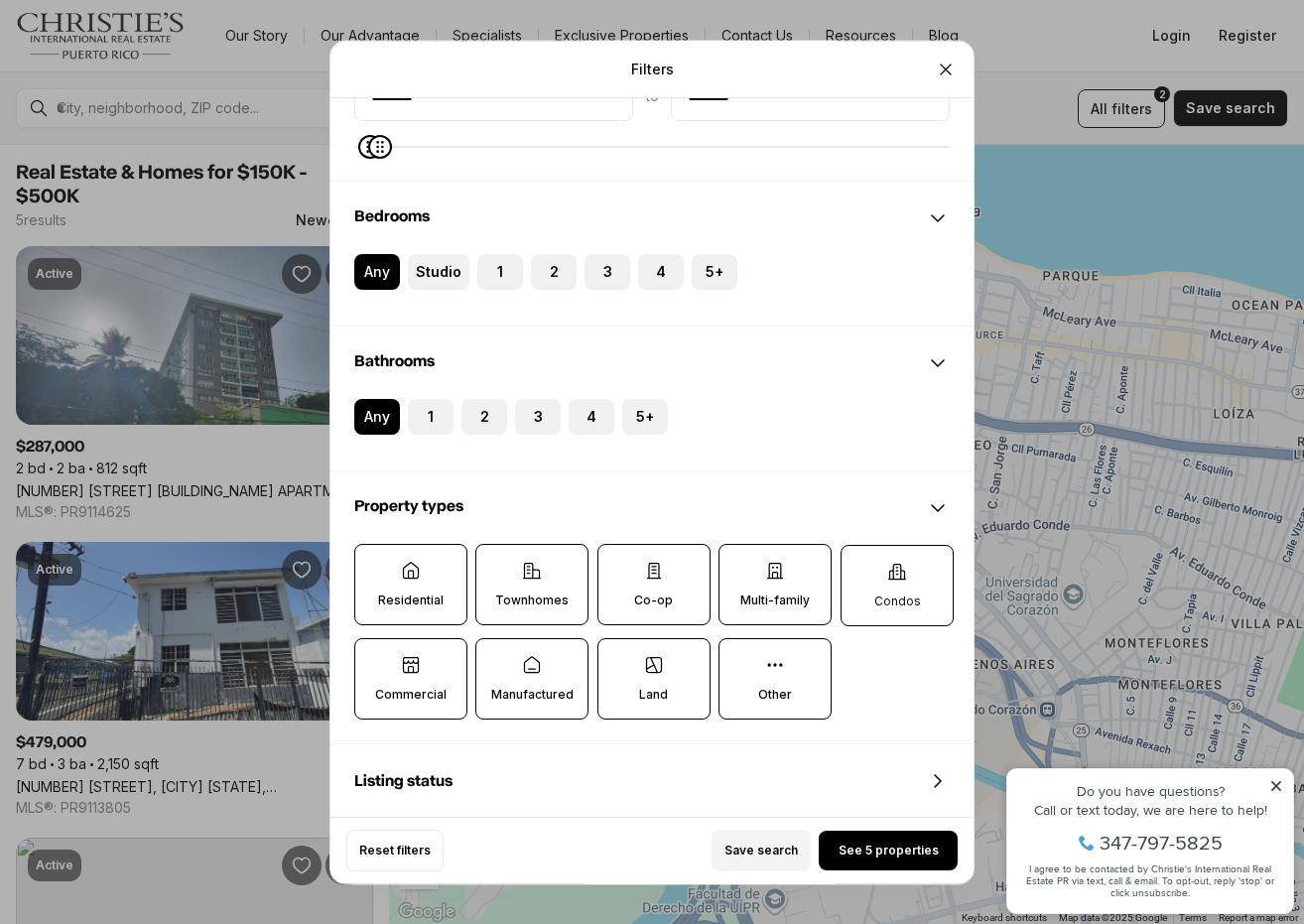 click on "Condos" at bounding box center [897, 586] 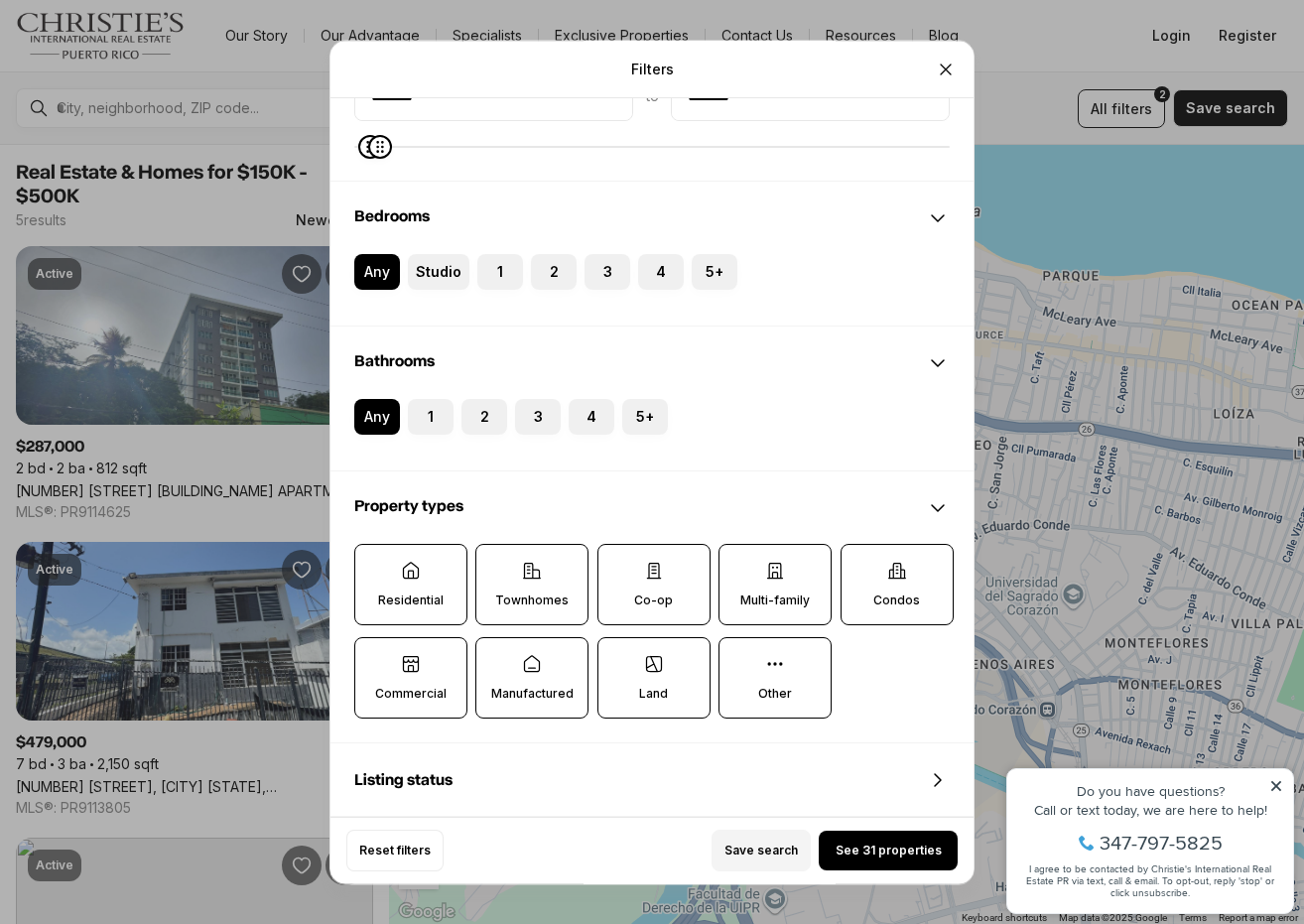 click at bounding box center [365, 555] 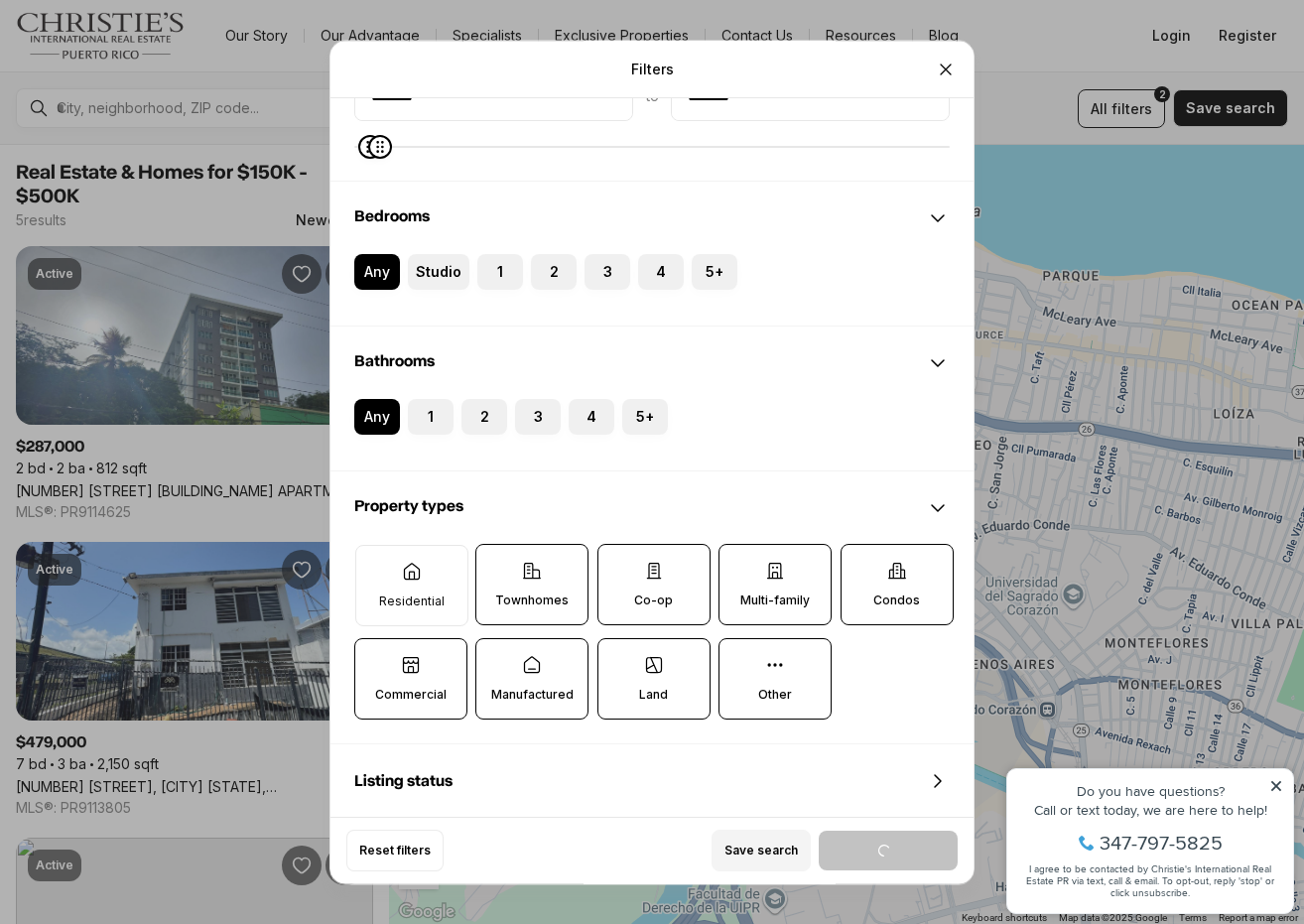 click on "Townhomes" at bounding box center [532, 585] 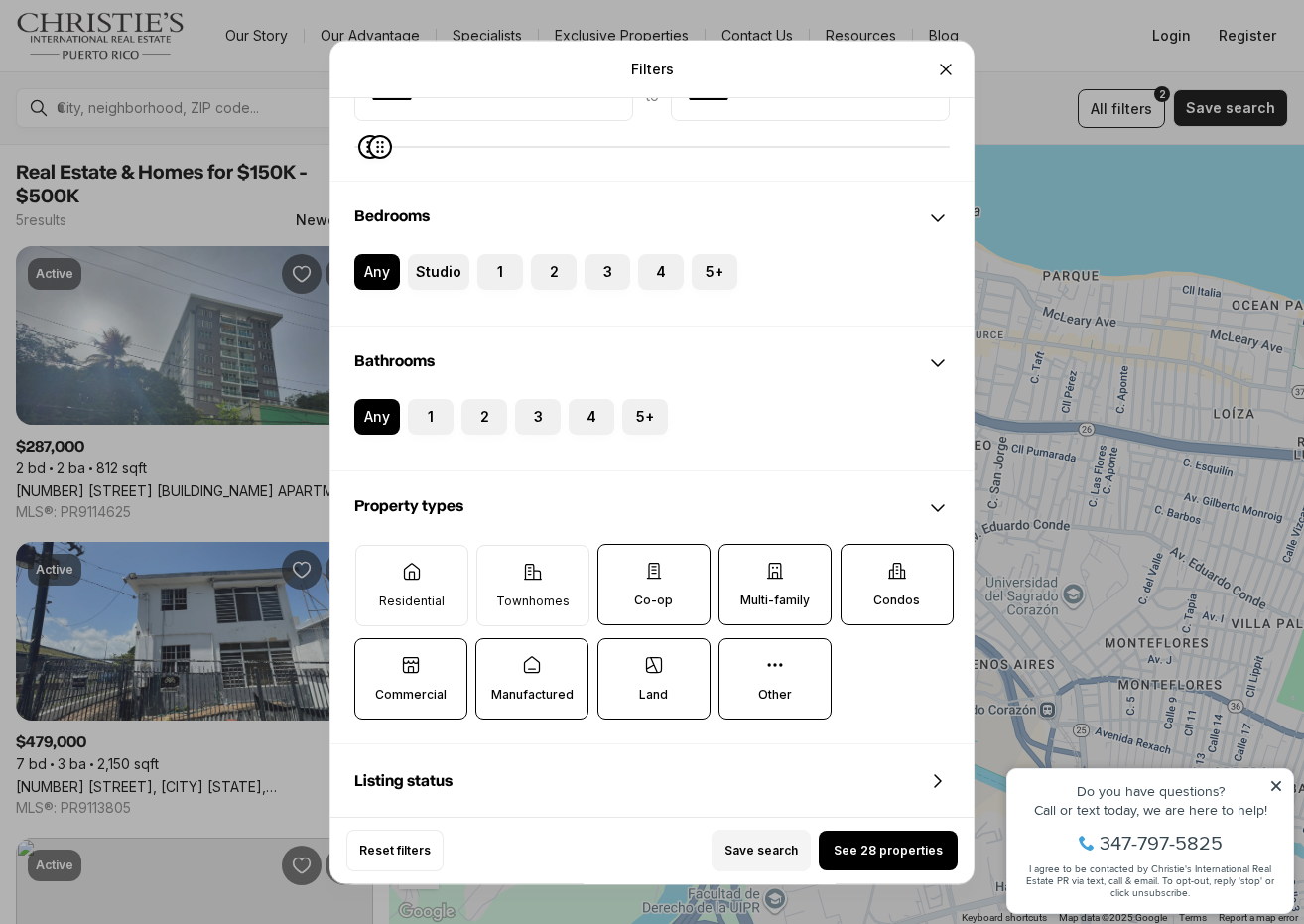 click on "Co-op" at bounding box center (654, 585) 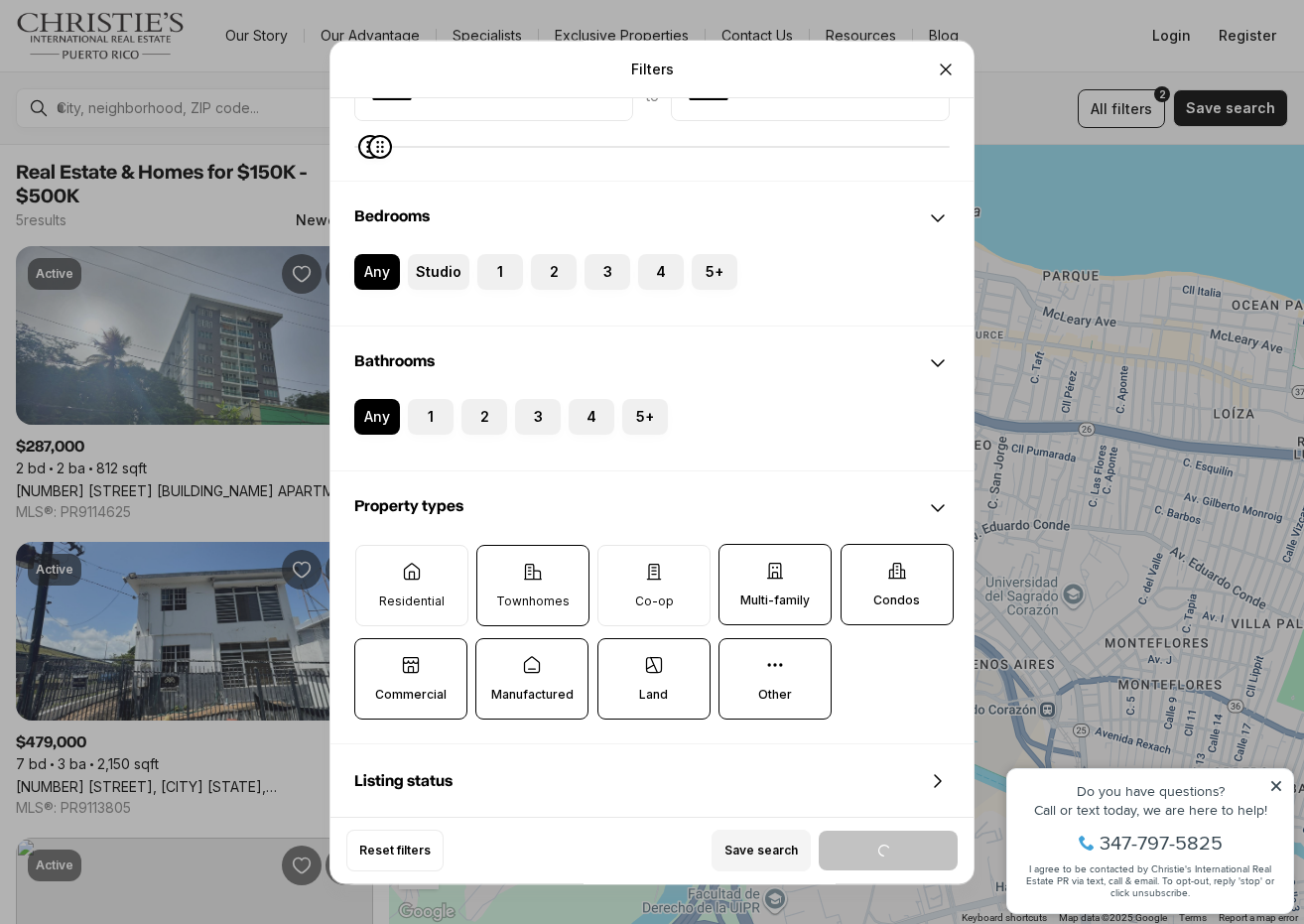 click on "Townhomes" at bounding box center (533, 601) 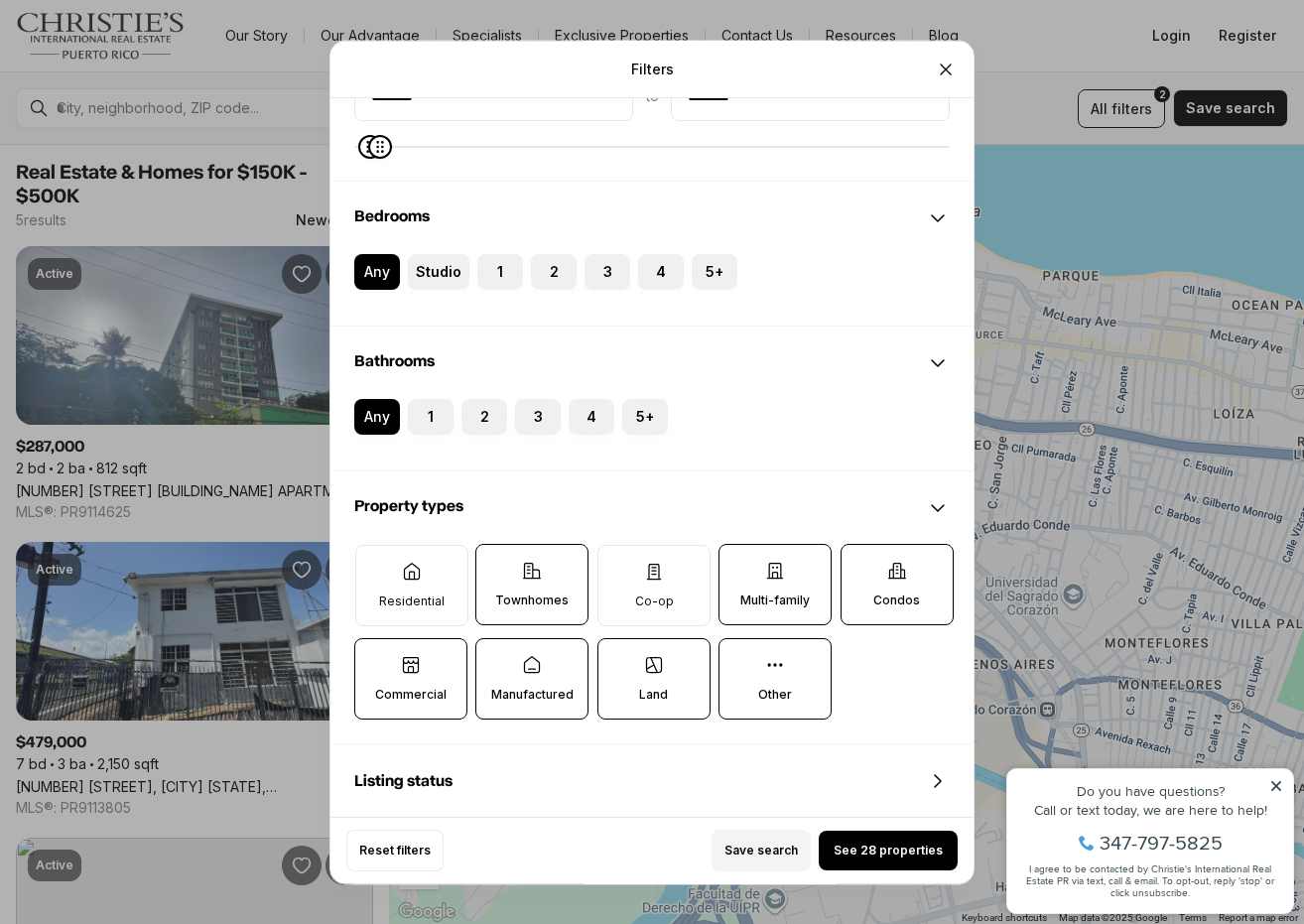 click on "Multi-family" at bounding box center (775, 585) 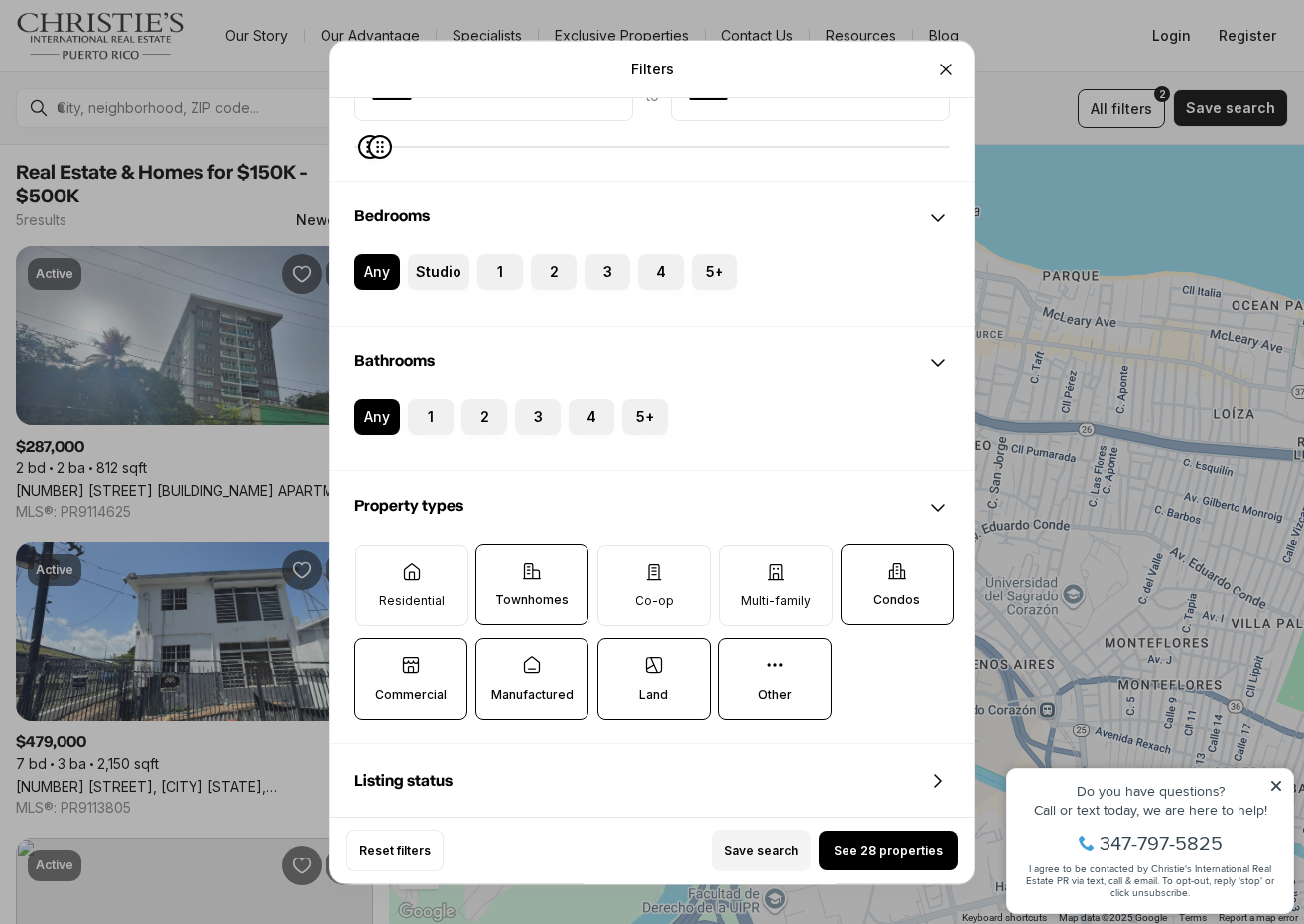 click on "Commercial" at bounding box center [411, 695] 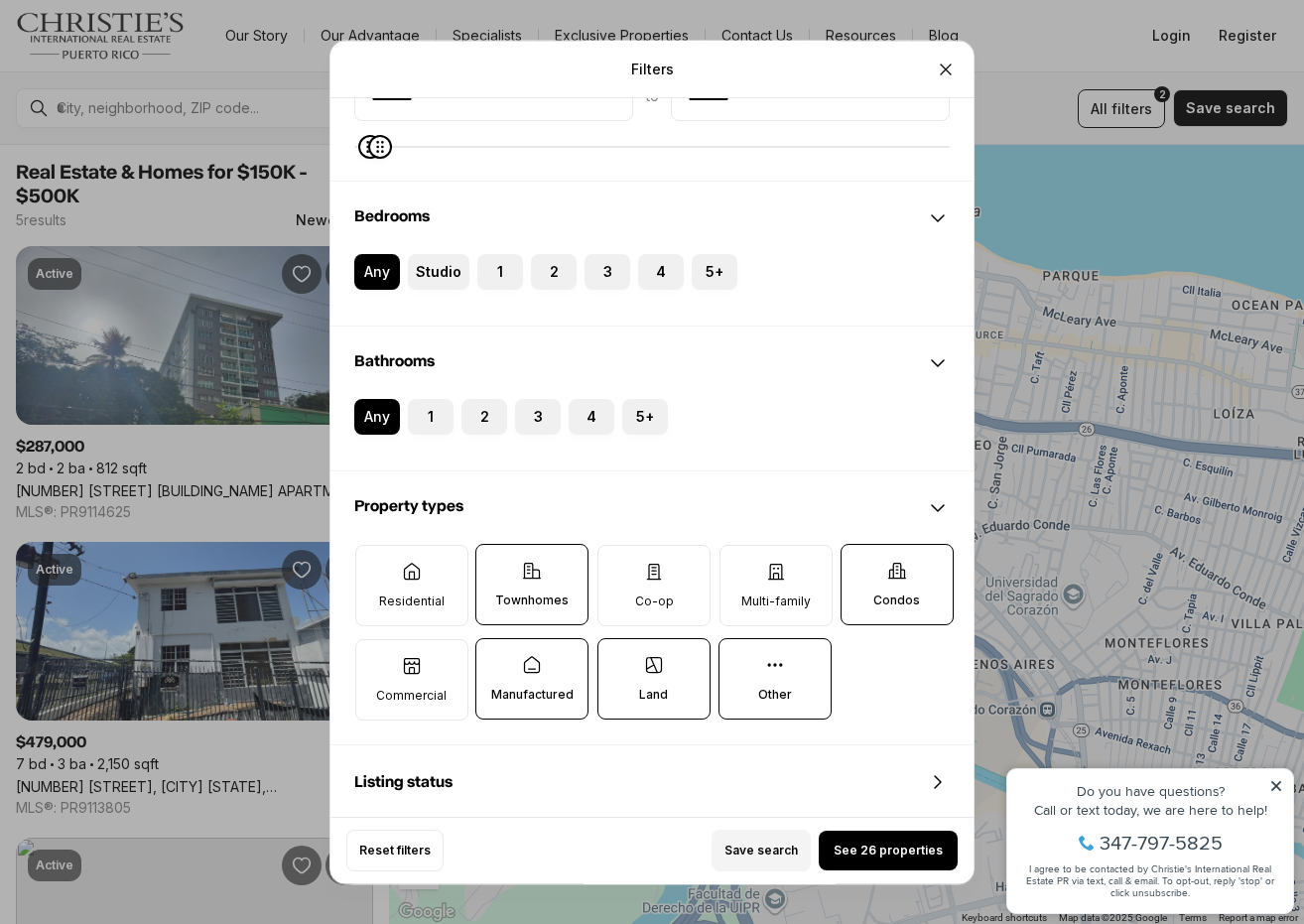 click on "Land" at bounding box center [653, 695] 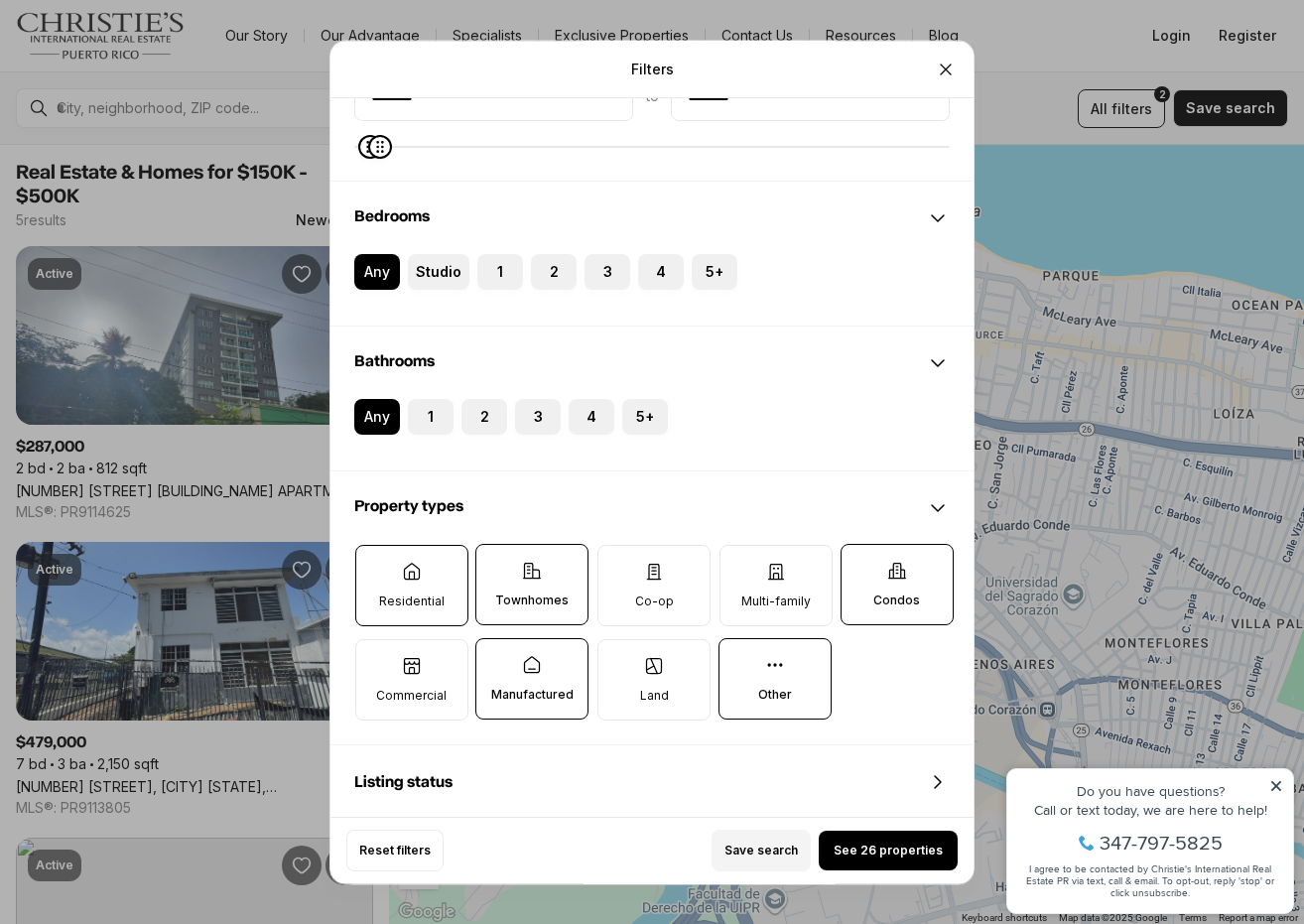 click on "Residential" at bounding box center [412, 601] 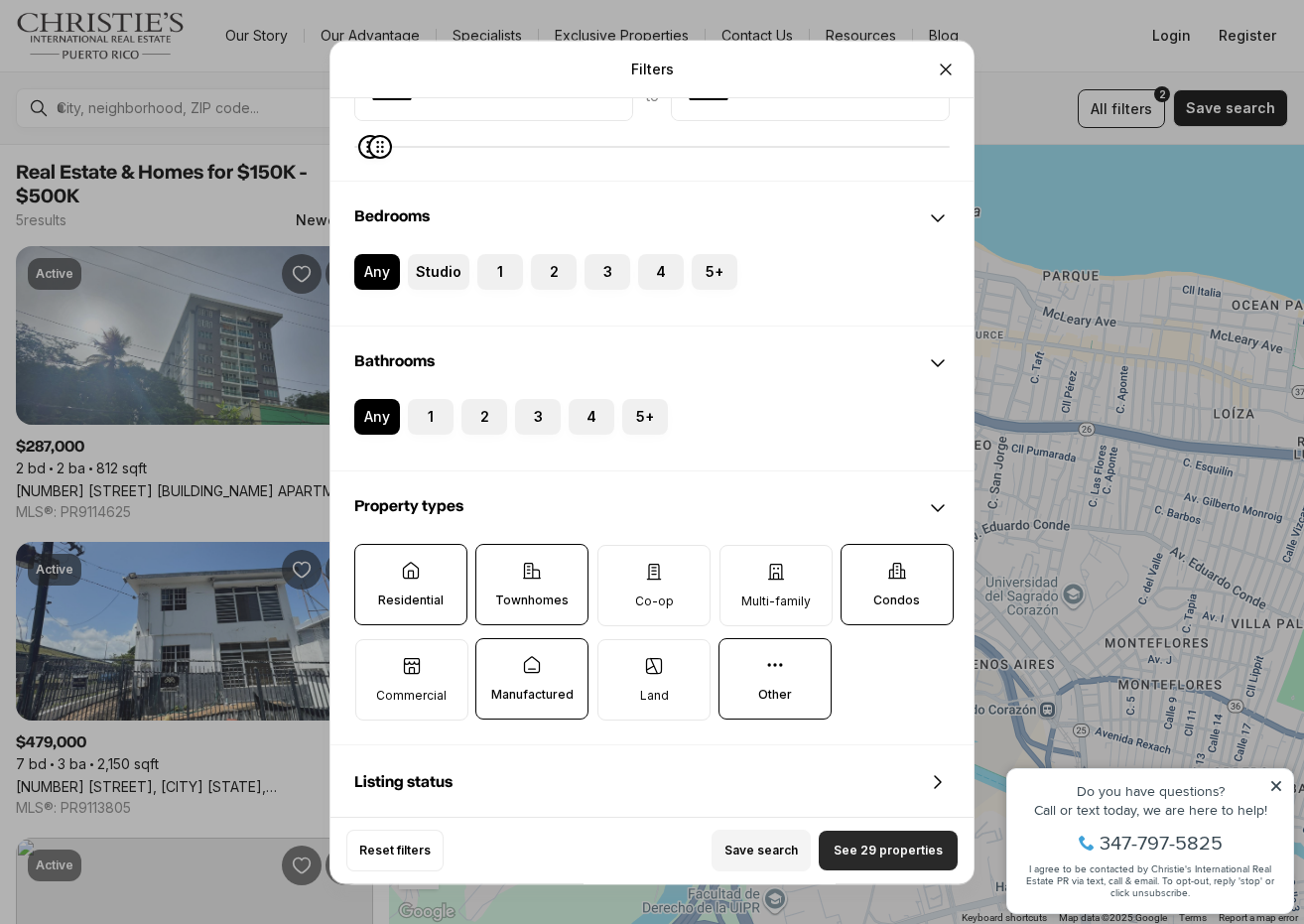 click on "See 29 properties" at bounding box center (888, 851) 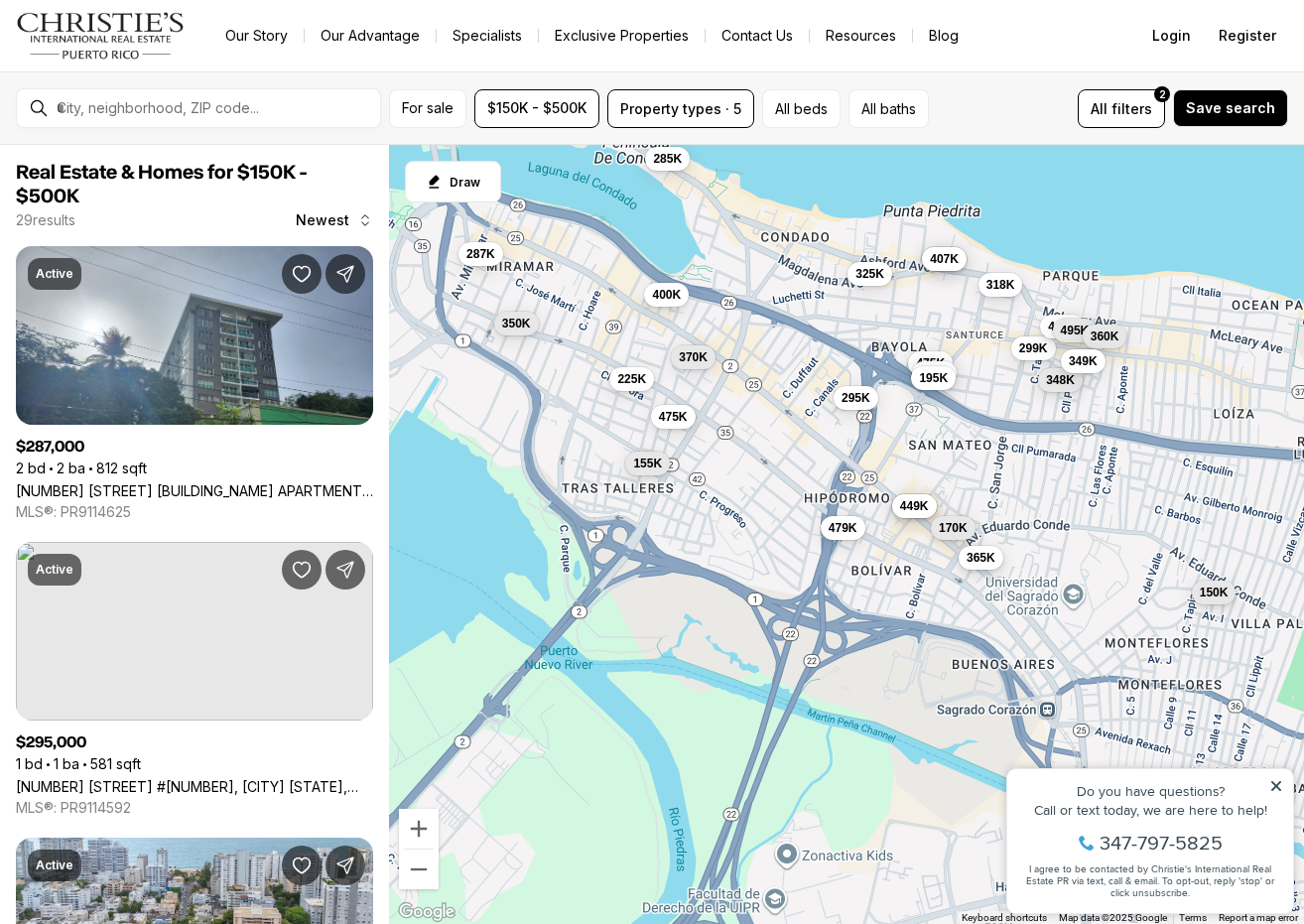 click on "365K" at bounding box center (980, 558) 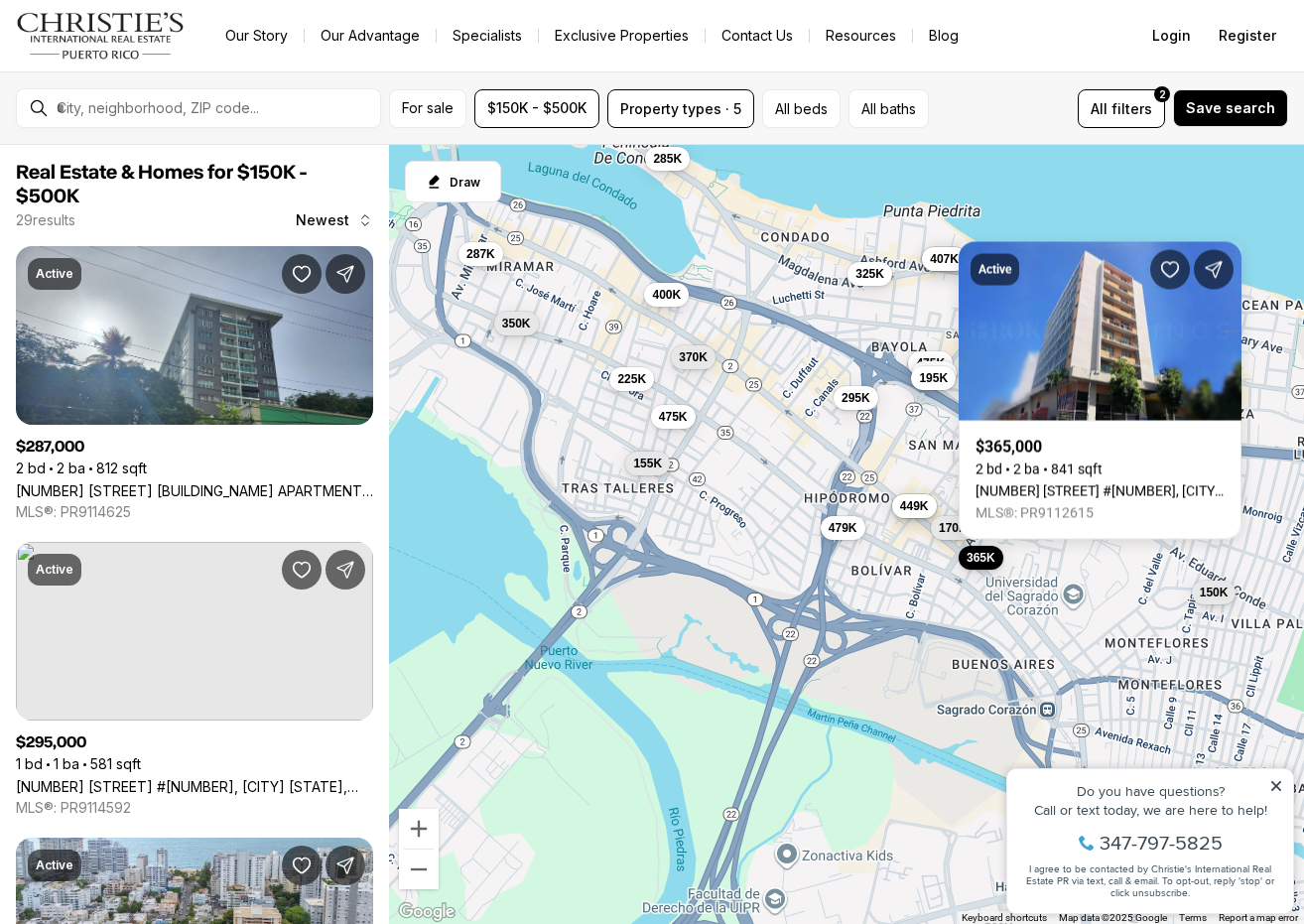 click on "To navigate, press the arrow keys. 287K 479K 475K 295K 299K 475K 449K 495K 500K 318K 370K 325K 360K 245K 155K 400K 365K 475K 449K 225K 285K 348K 398K 407K 195K 150K 350K 349K 170K" at bounding box center [847, 535] 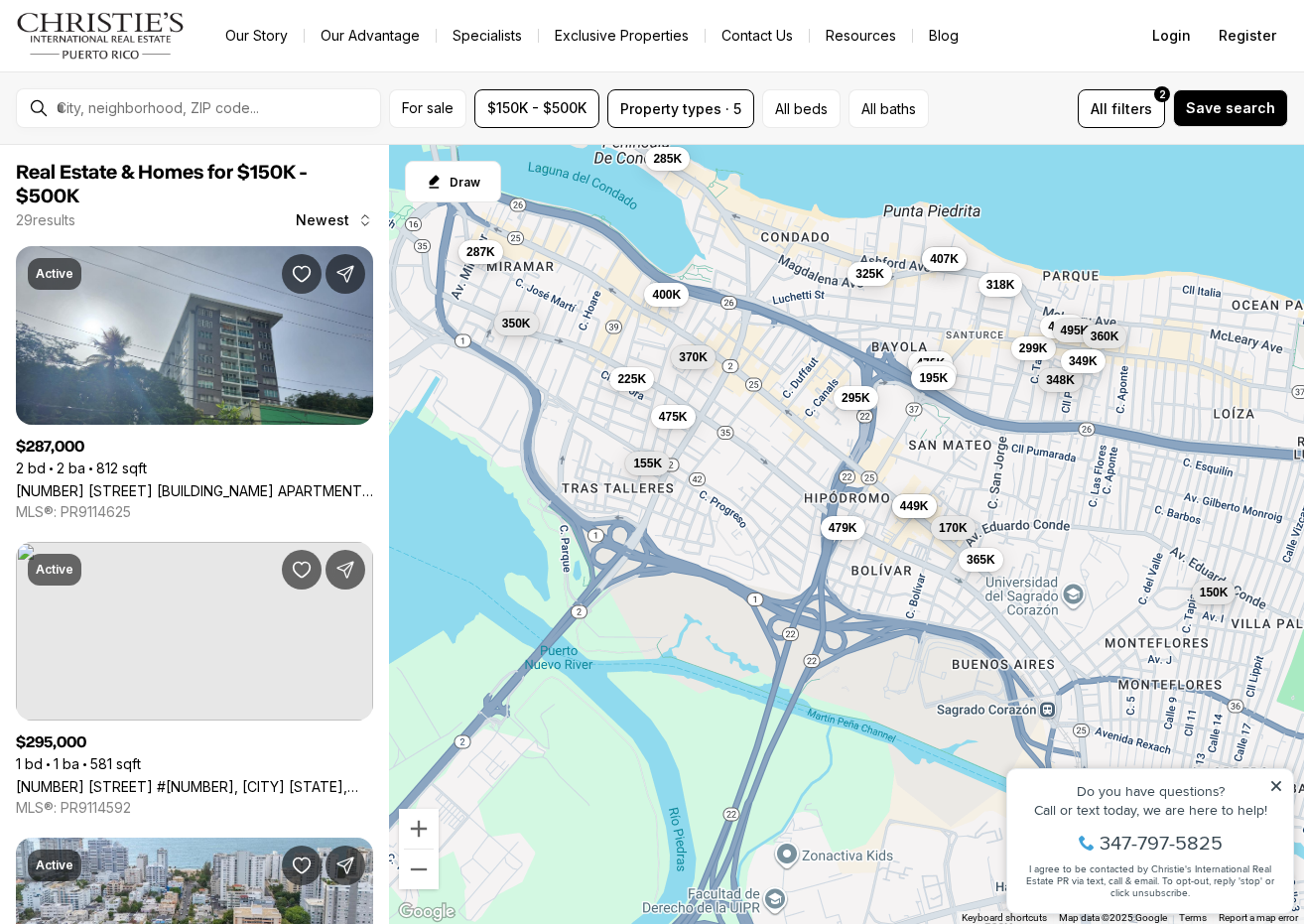 click on "287K" at bounding box center (480, 252) 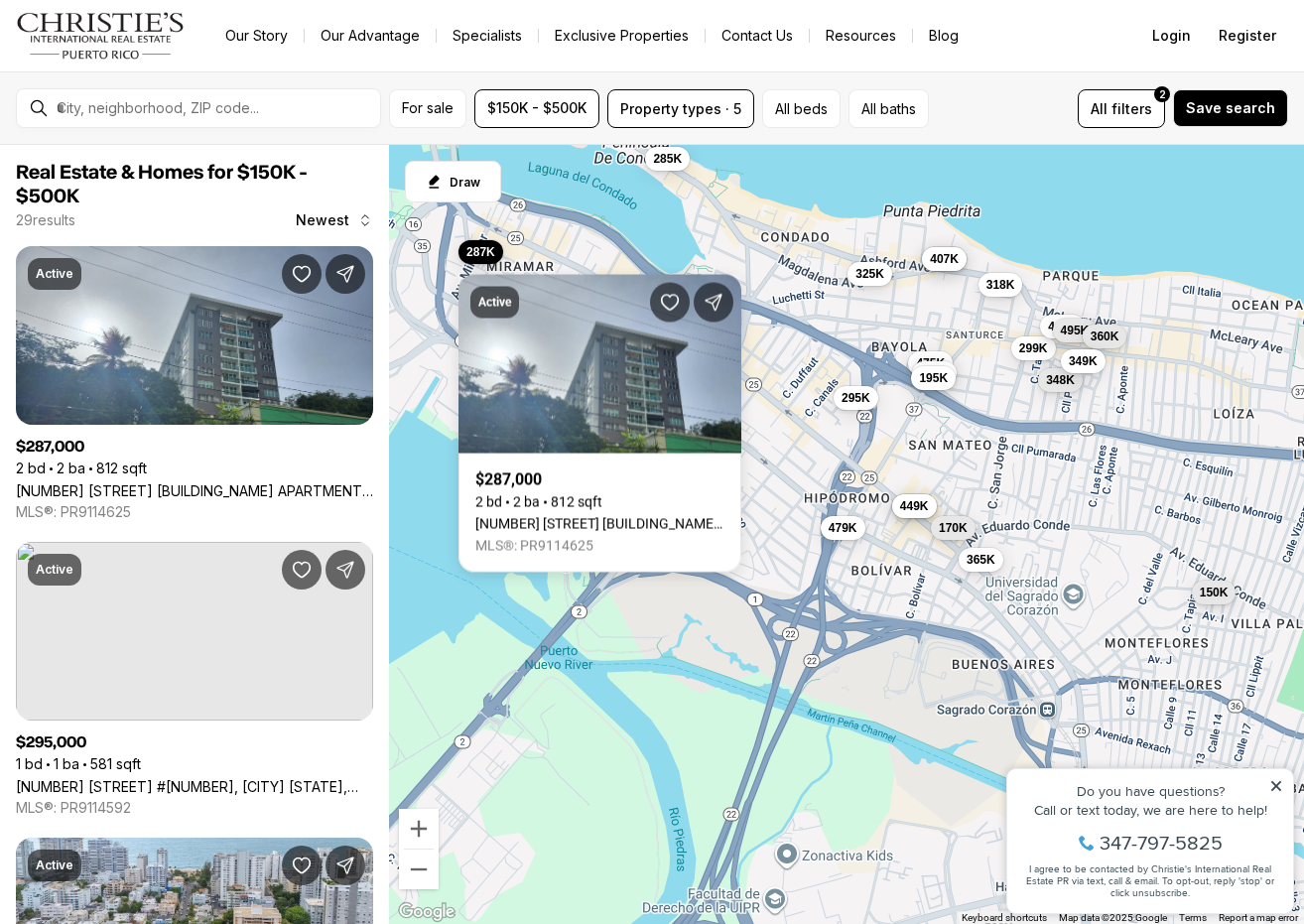 click on "To navigate, press the arrow keys. 287K 479K 475K 295K 299K 475K 449K 495K 500K 318K 370K 325K 360K 245K 155K 400K 365K 475K 449K 225K 285K 348K 398K 407K 195K 150K 350K 349K 170K" at bounding box center (847, 535) 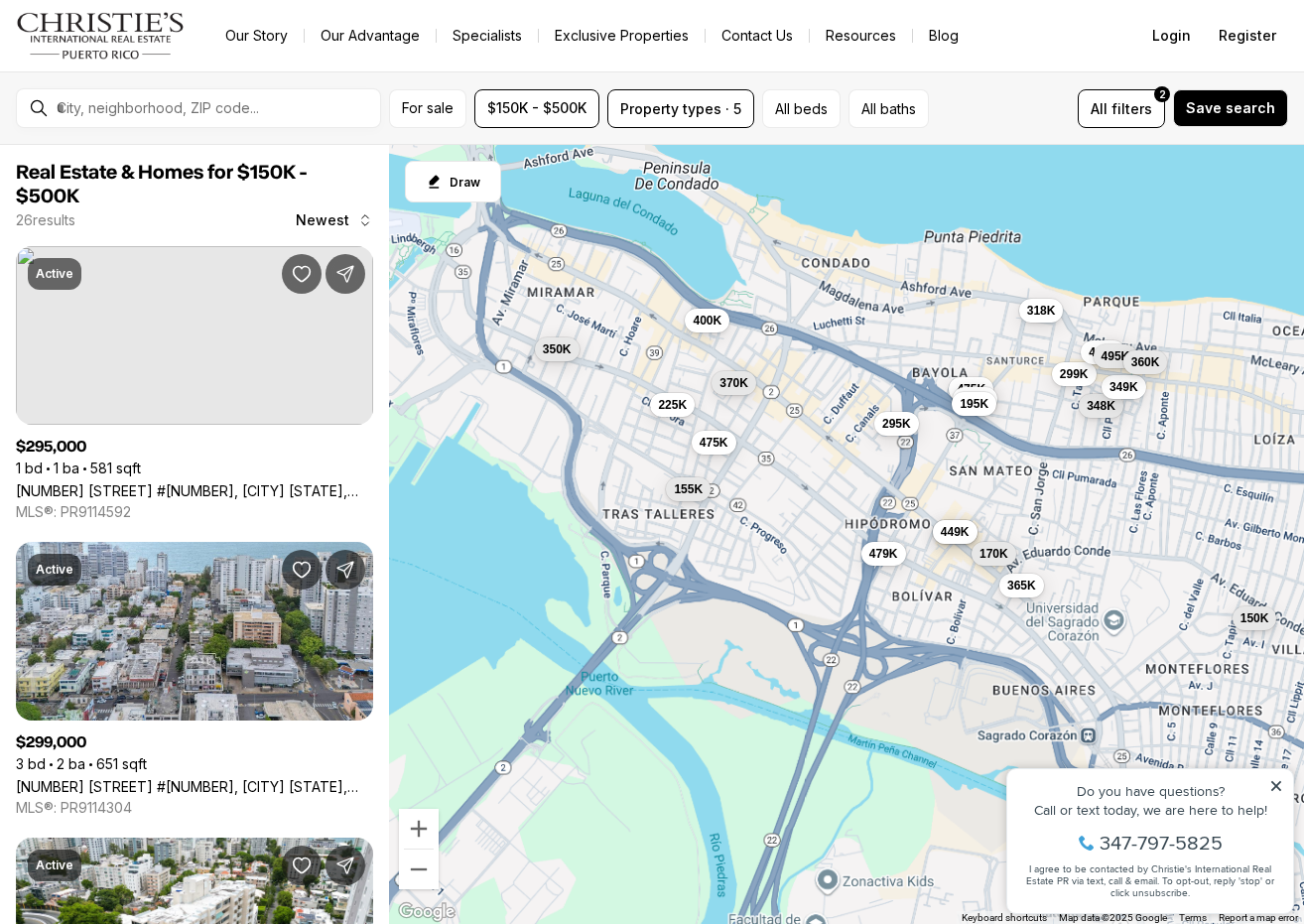 drag, startPoint x: 931, startPoint y: 282, endPoint x: 1019, endPoint y: 434, distance: 175.63599 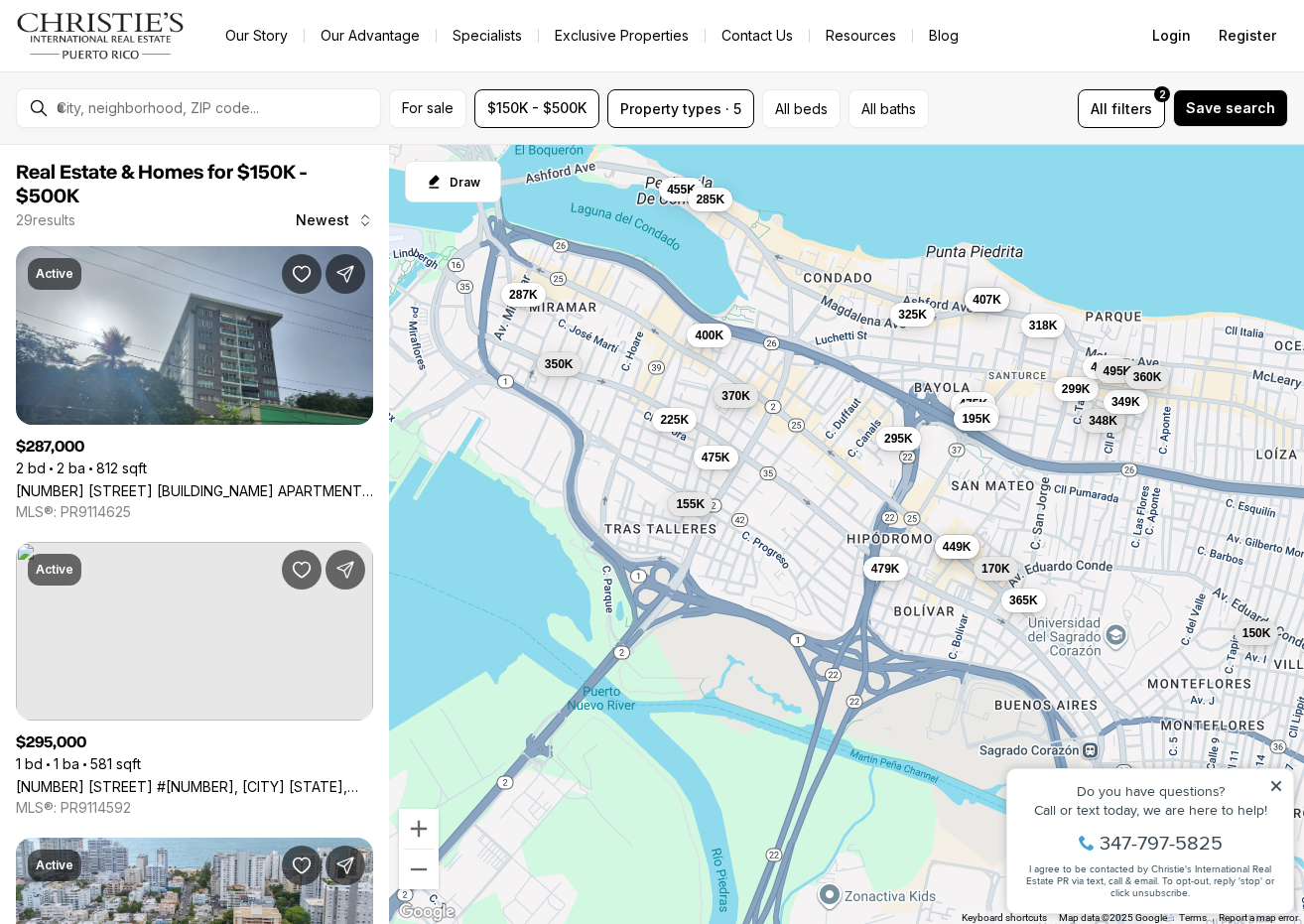 click on "370K" at bounding box center [735, 396] 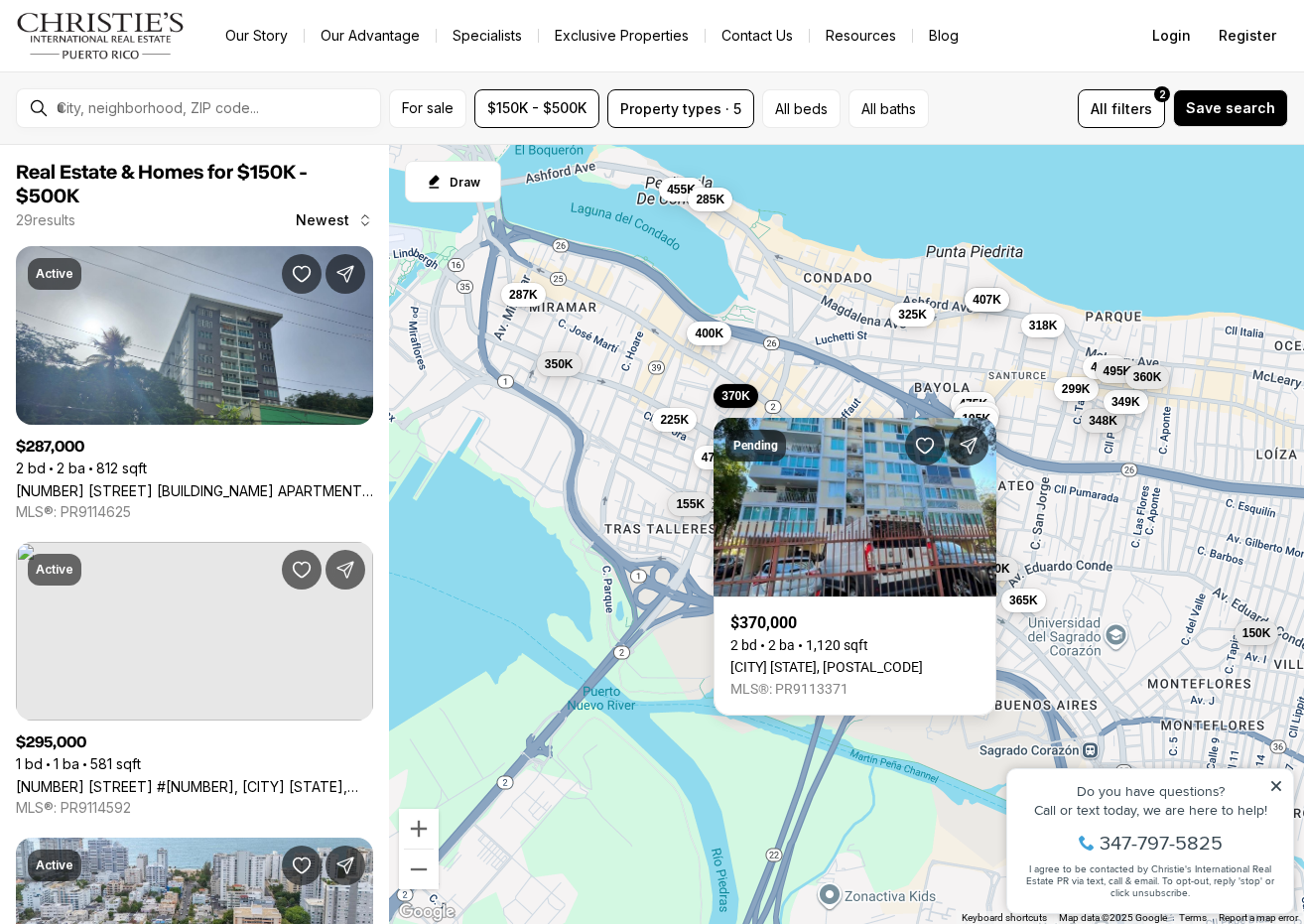 click on "400K" at bounding box center [709, 333] 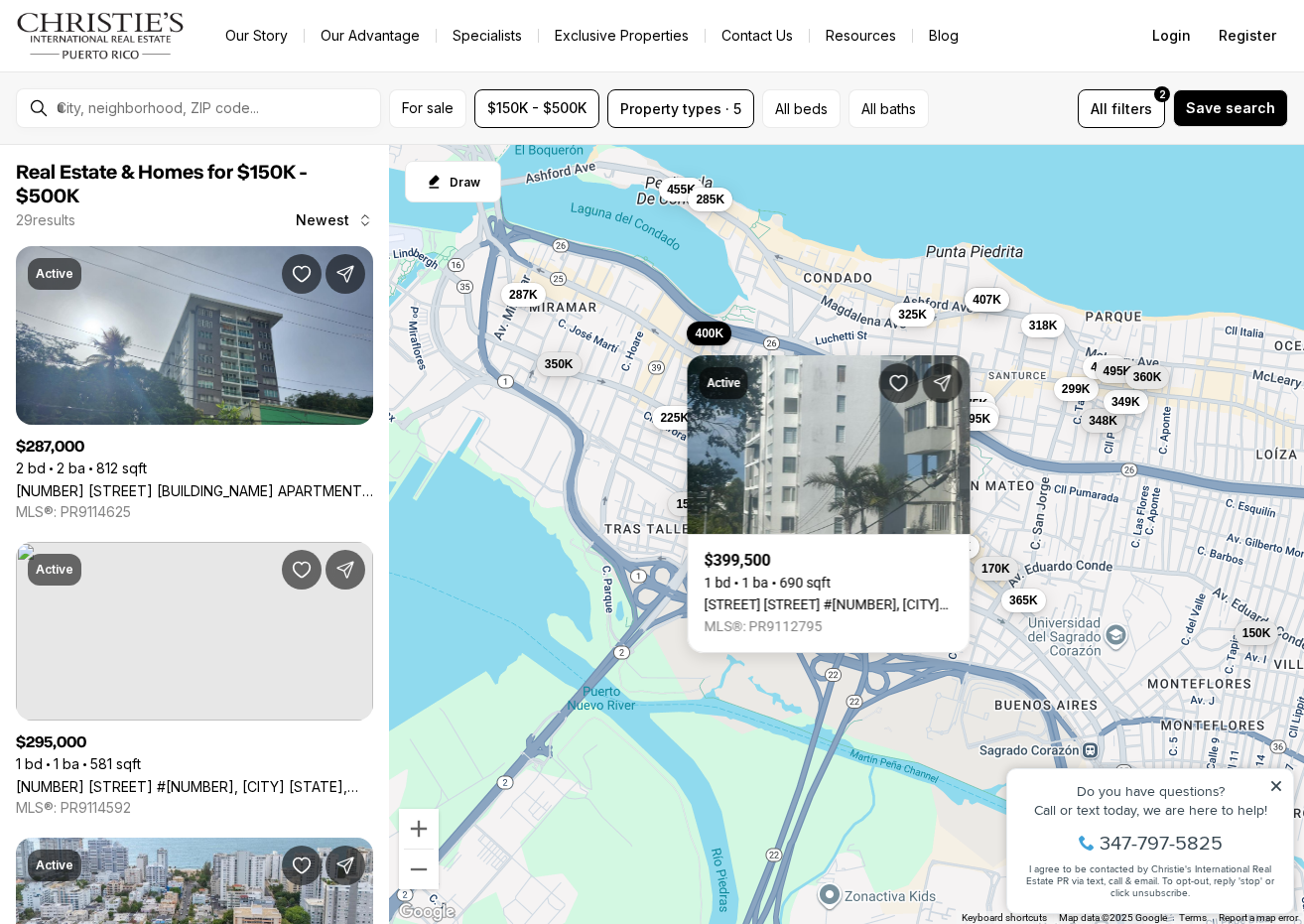 click on "225K" at bounding box center (674, 418) 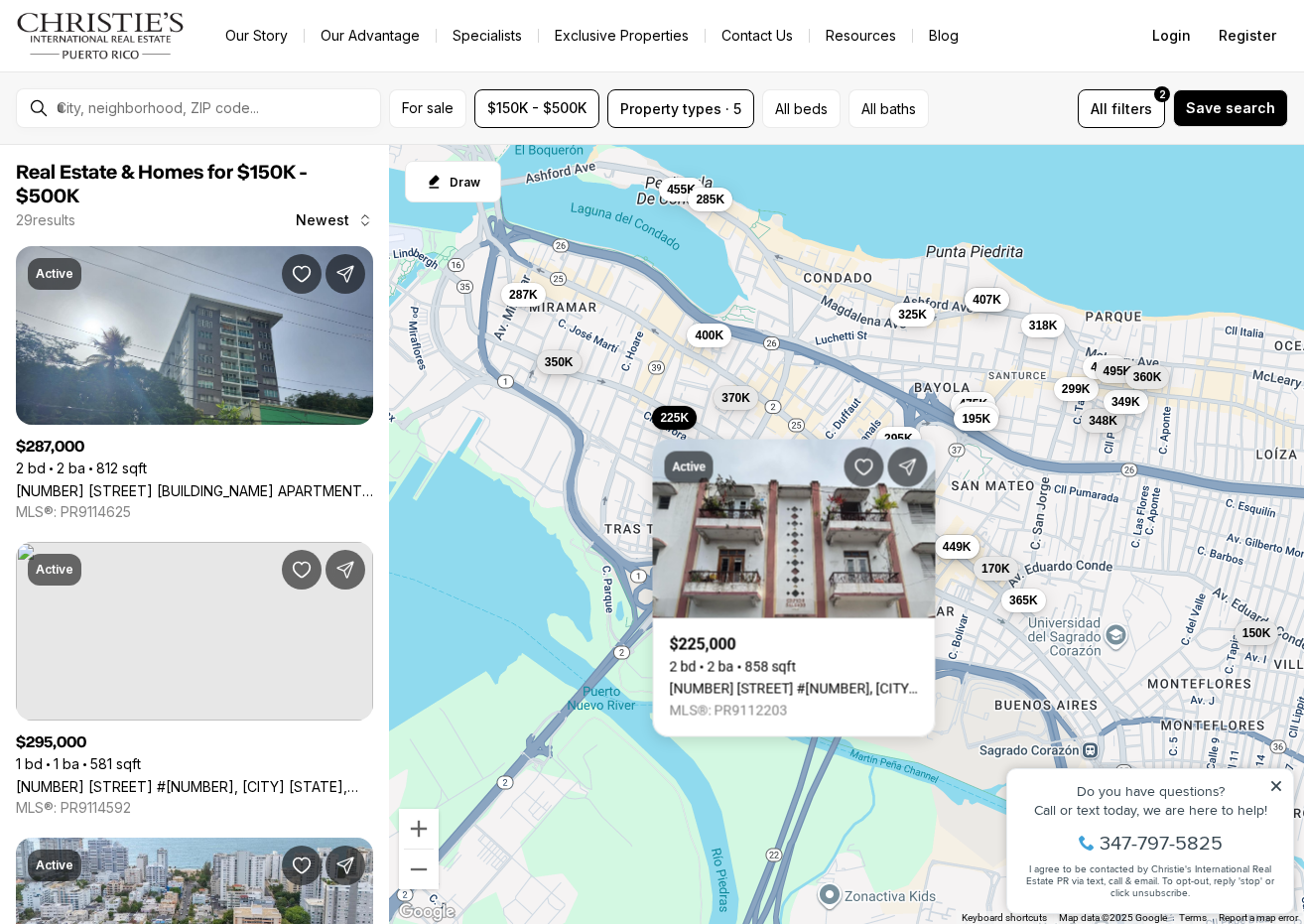 click on "350K" at bounding box center (559, 362) 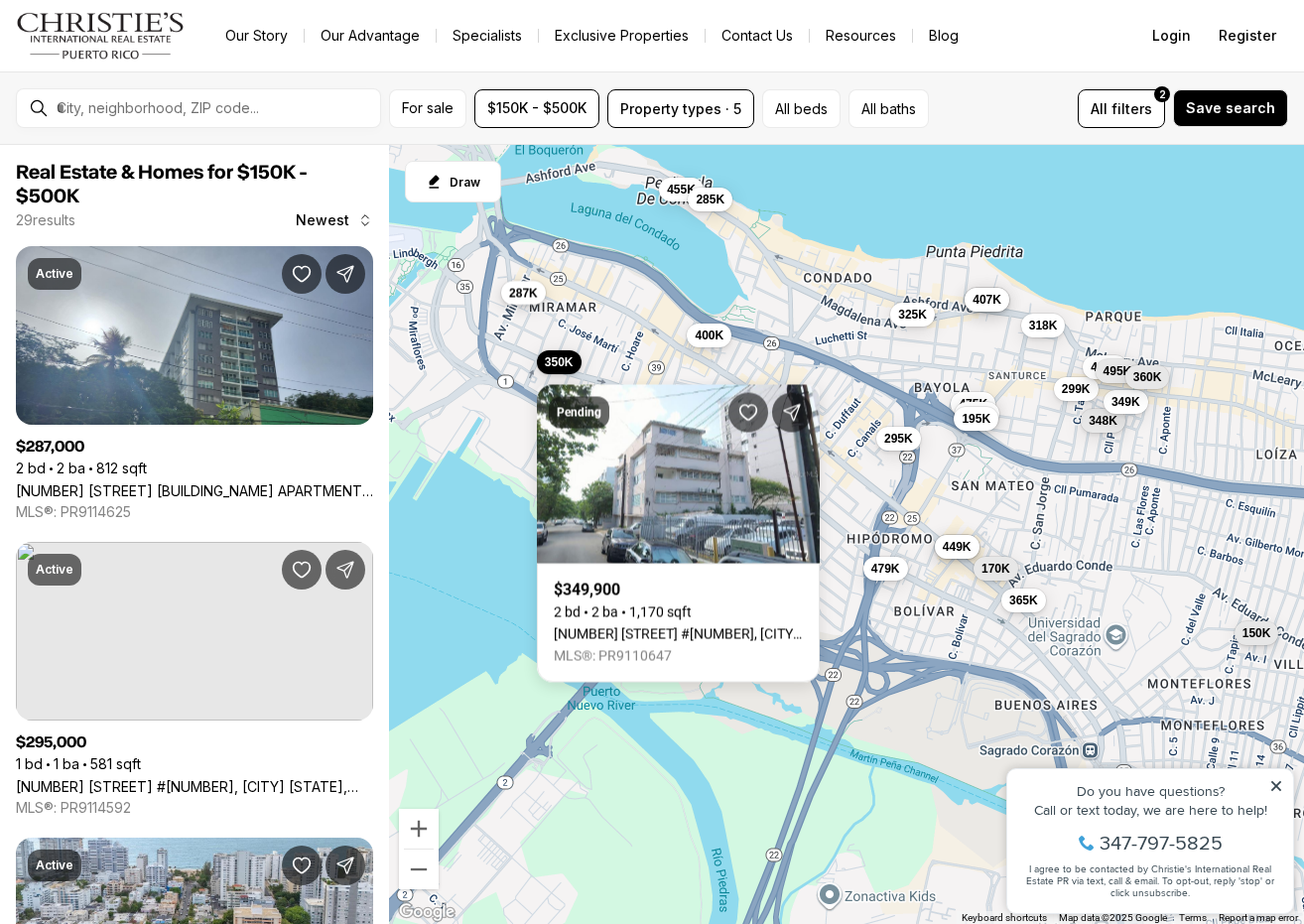 click on "287K" at bounding box center (523, 293) 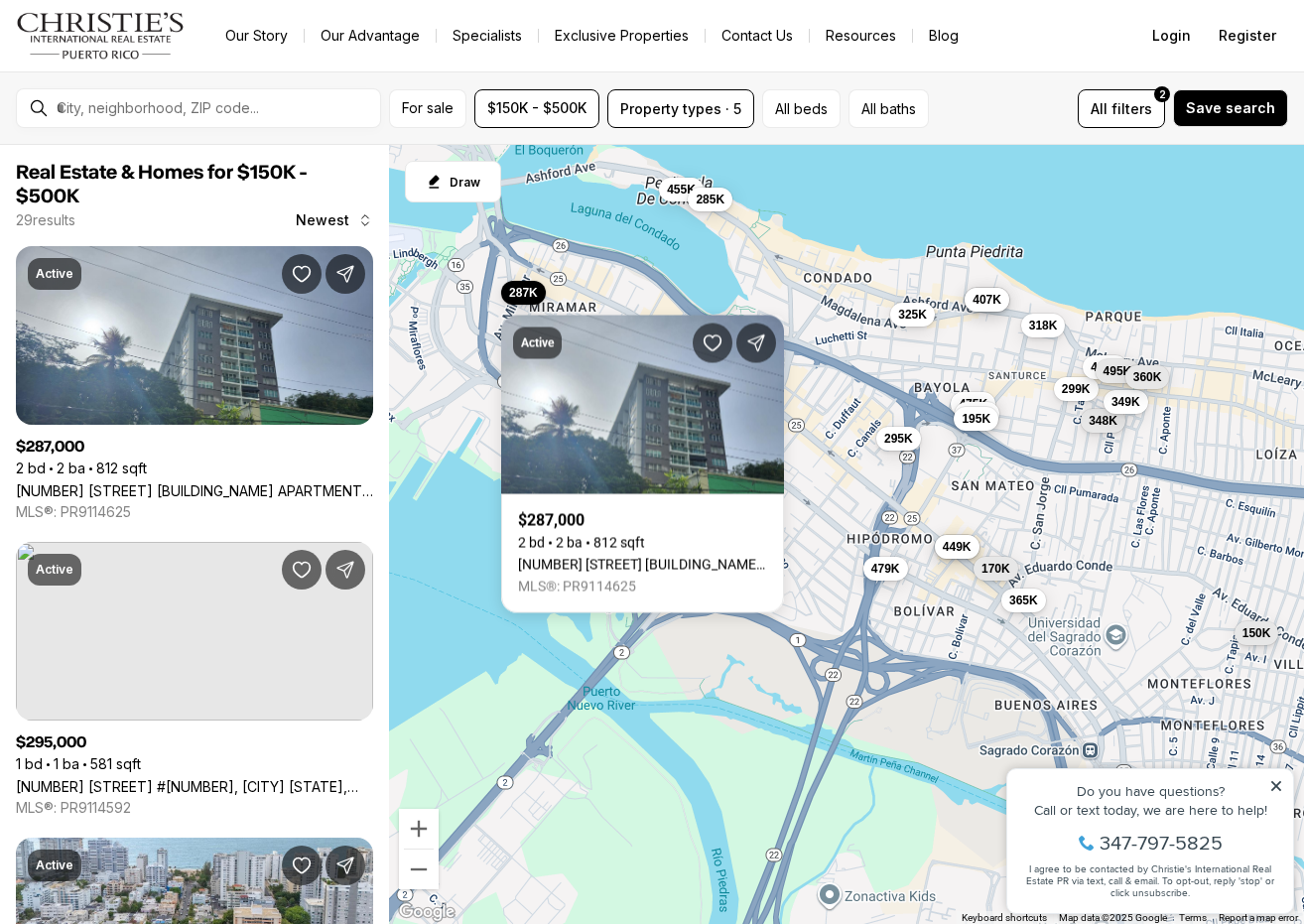 click on "To navigate, press the arrow keys. 365K 475K 449K 170K 295K 475K 479K 245K 348K 195K 349K 299K 449K 495K 318K 370K 360K 155K 400K 225K 475K 150K 350K 287K 325K 455K 285K 398K 407K" at bounding box center [847, 535] 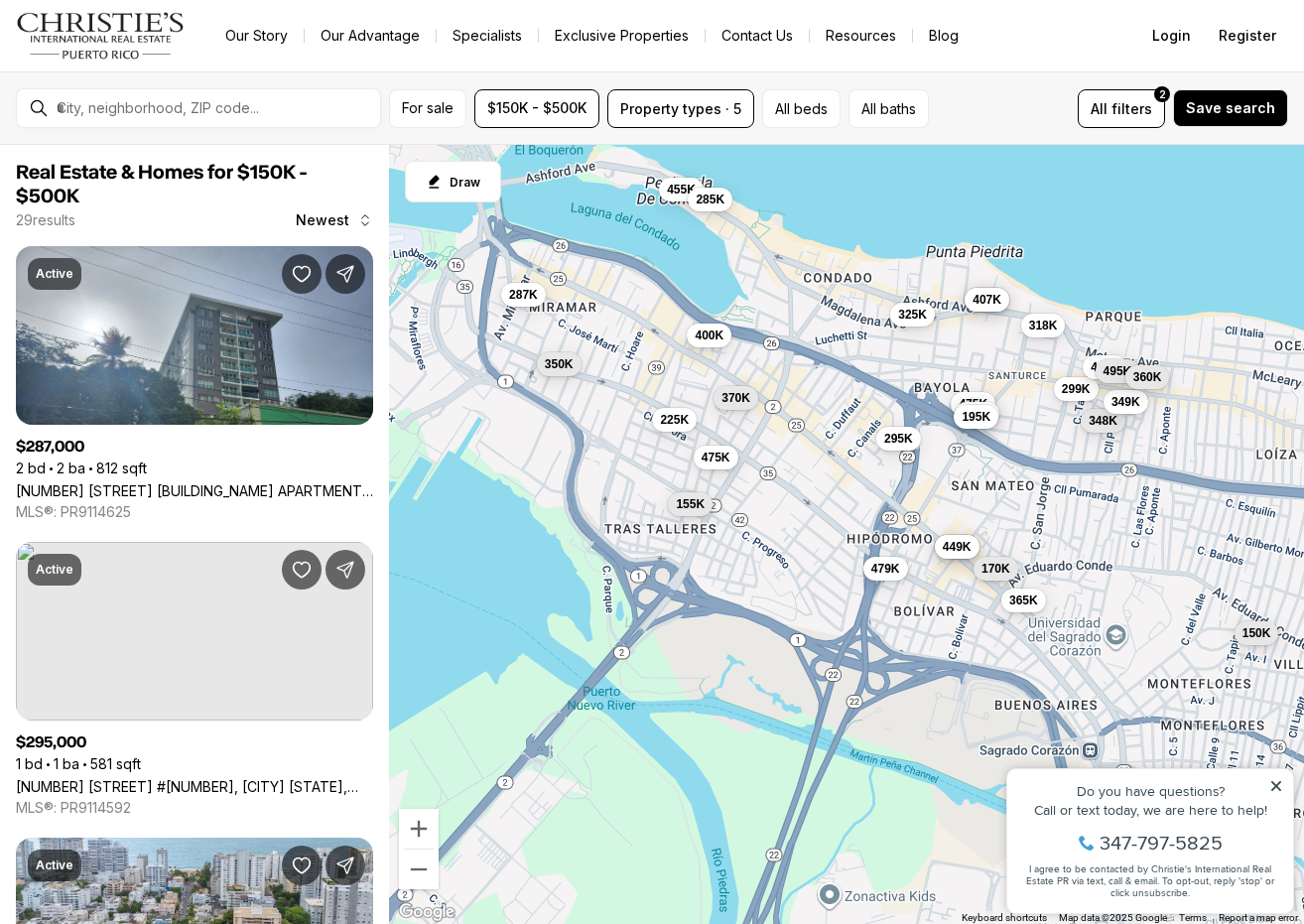 click on "195K" at bounding box center [976, 417] 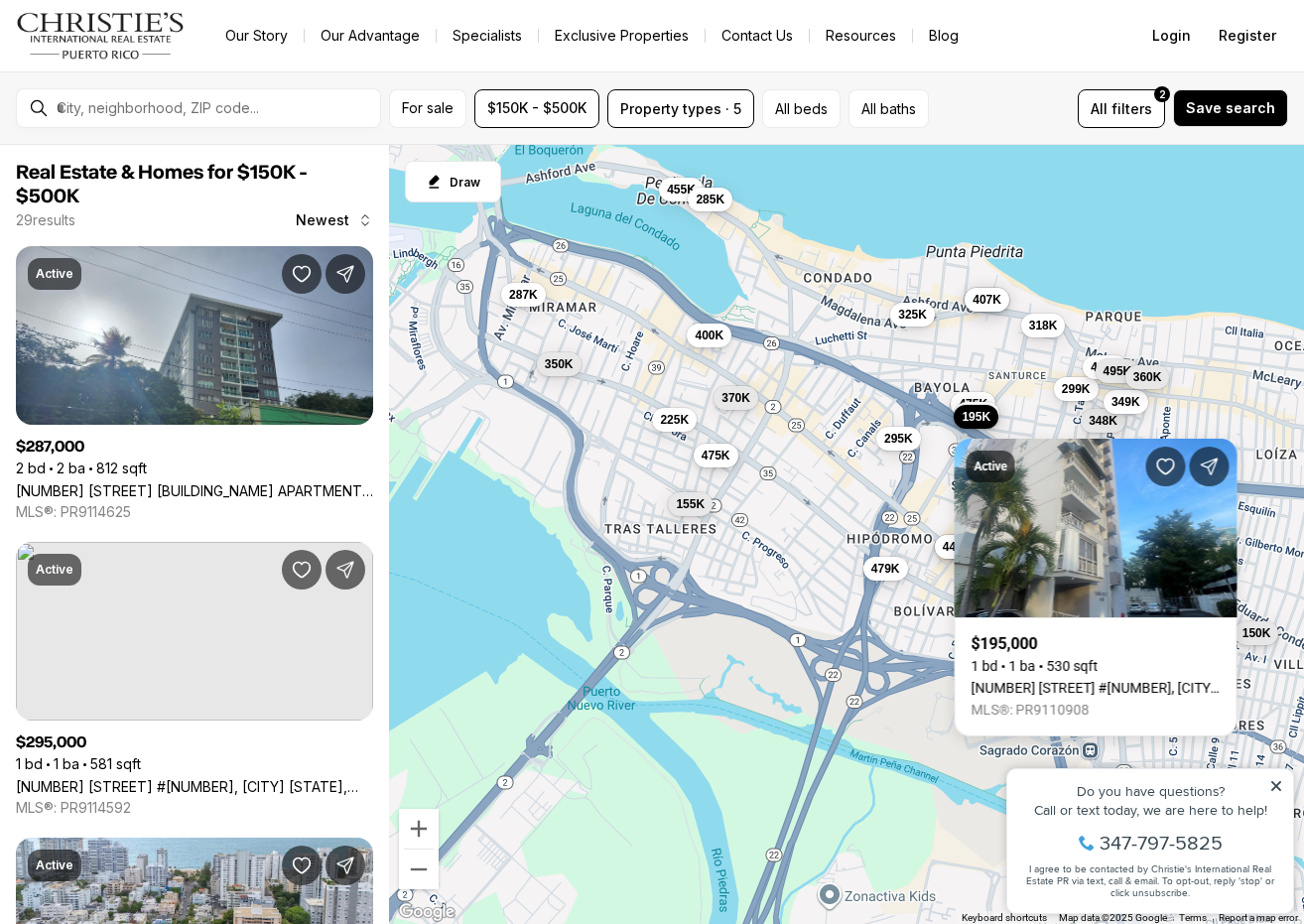click on "475K" at bounding box center (716, 456) 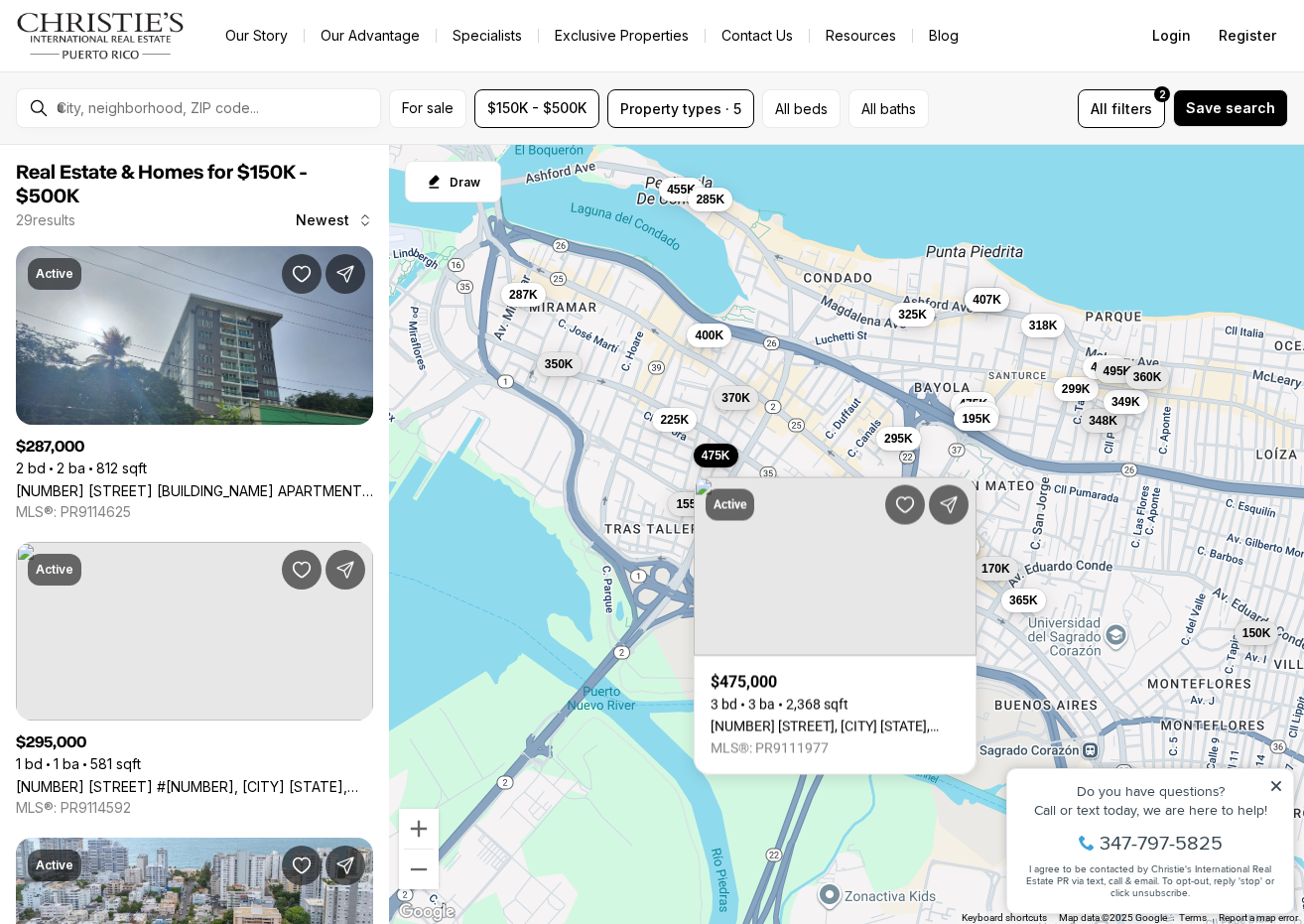 click on "To navigate, press the arrow keys. 365K 475K 449K 170K 295K 475K 479K 245K 348K 195K 349K 299K 449K 495K 318K 370K 360K 155K 400K 225K 475K 150K 350K 287K 325K 455K 285K 398K 407K" at bounding box center (847, 535) 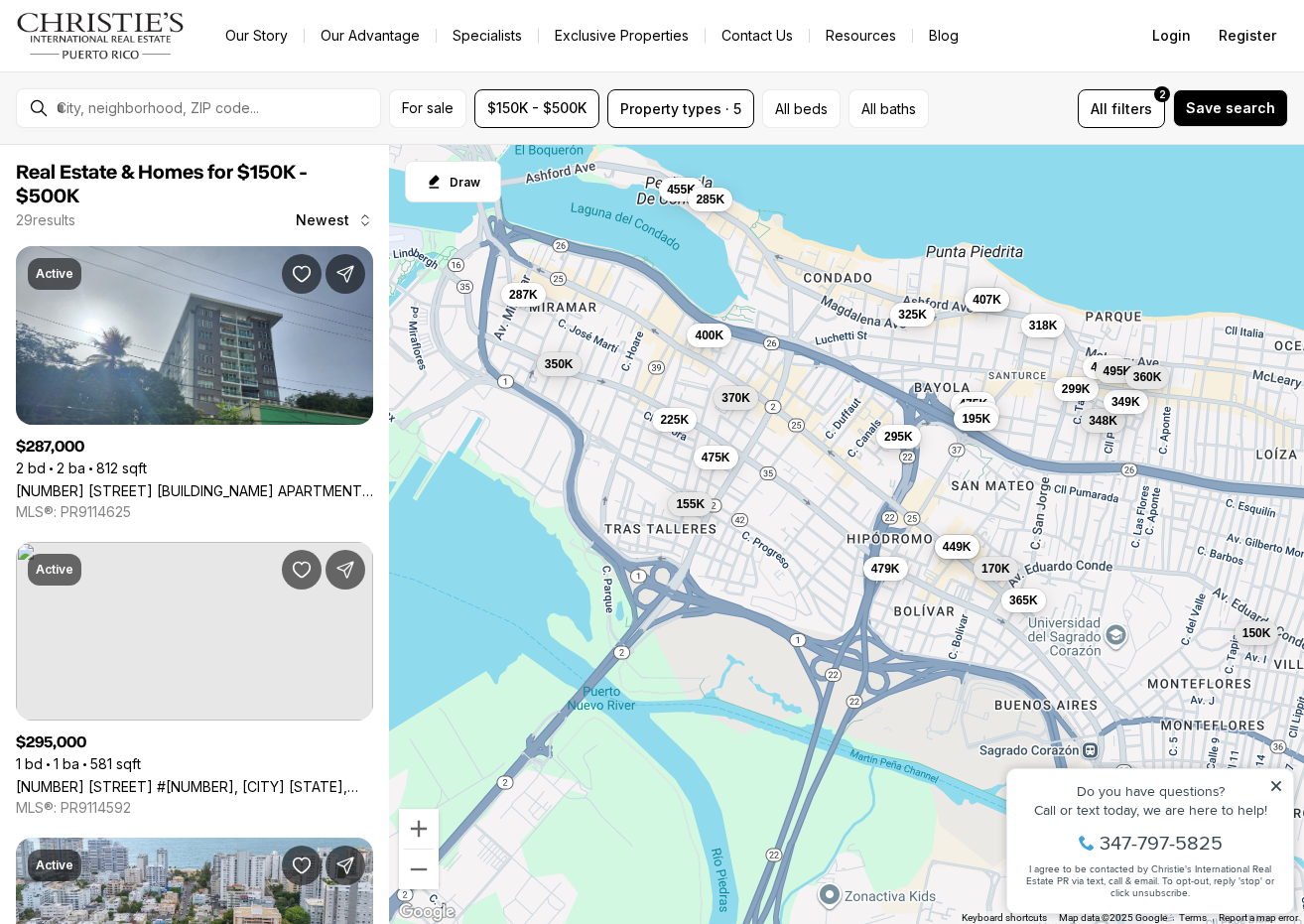 click on "295K" at bounding box center [898, 437] 